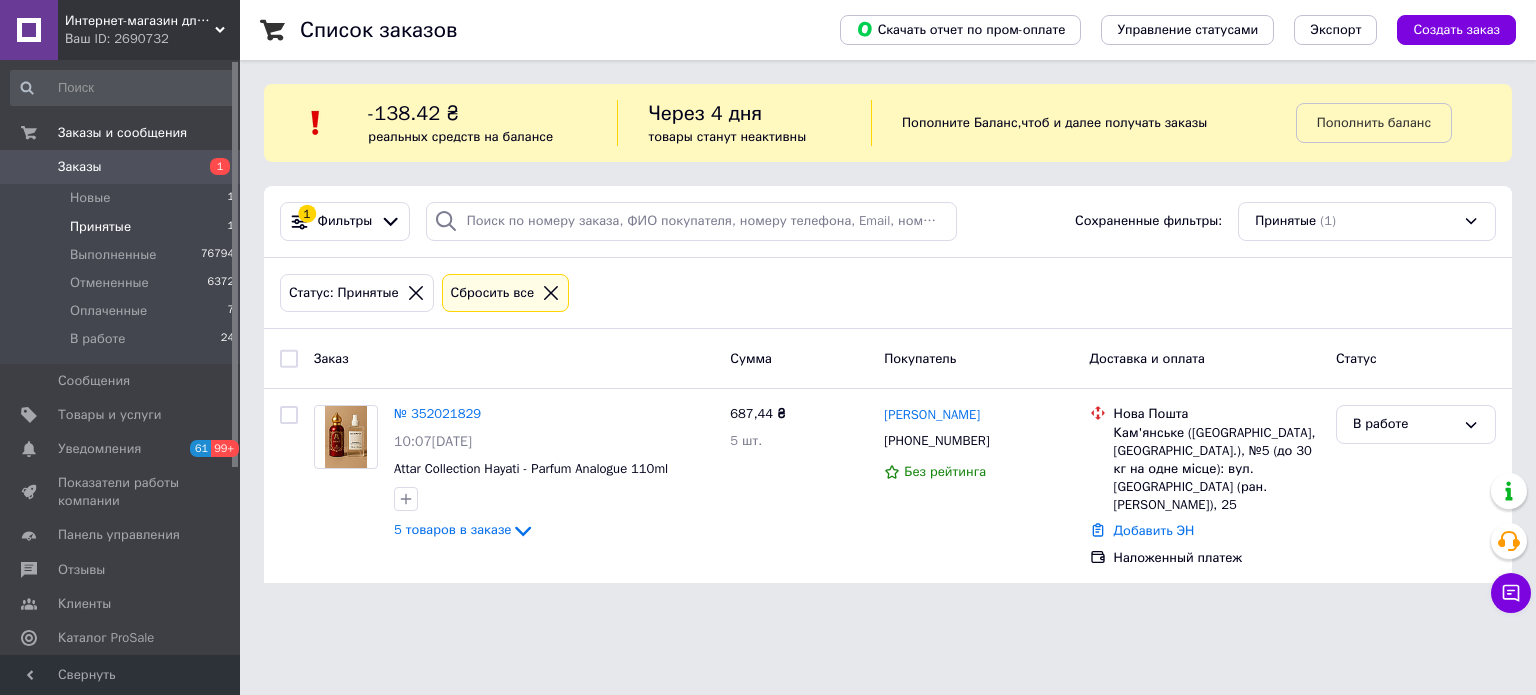 scroll, scrollTop: 0, scrollLeft: 0, axis: both 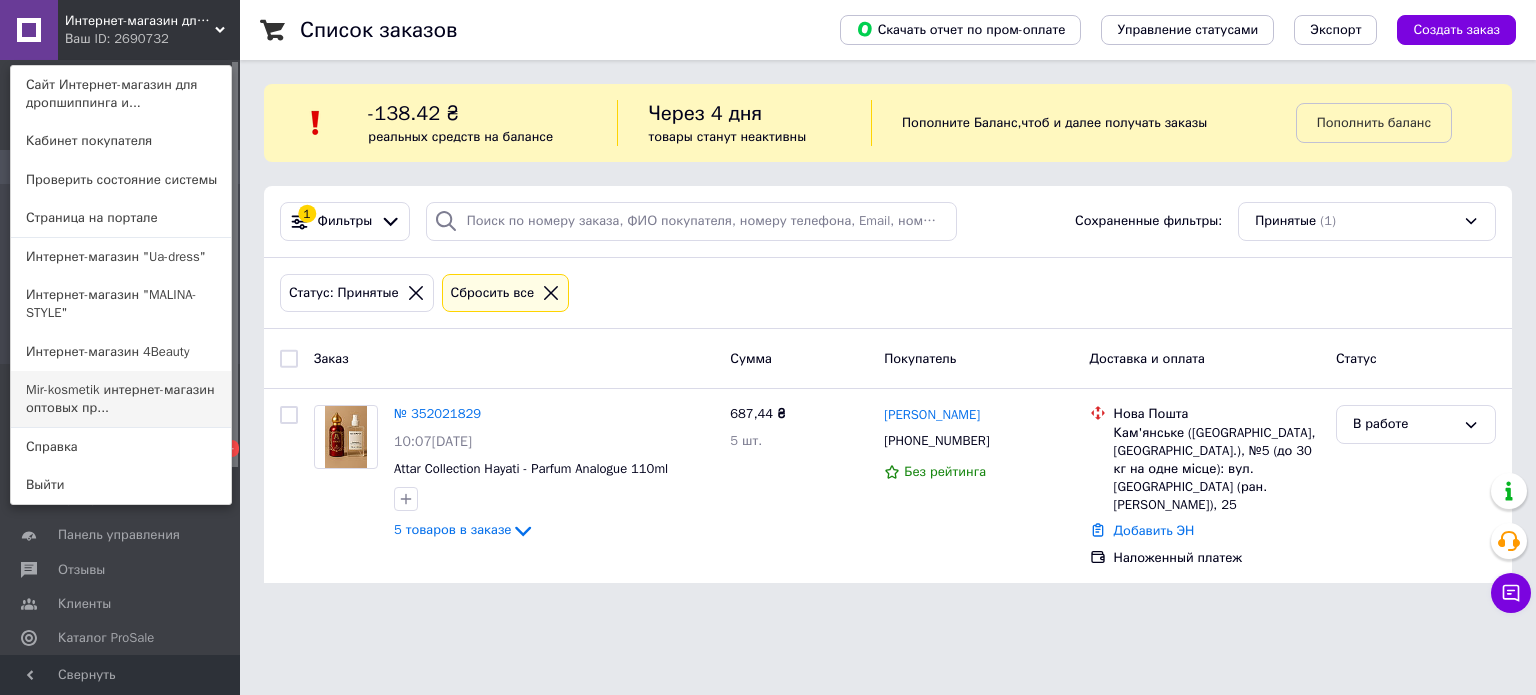 click on "Mir-kosmetik интернет-магазин оптовых пр..." at bounding box center (121, 399) 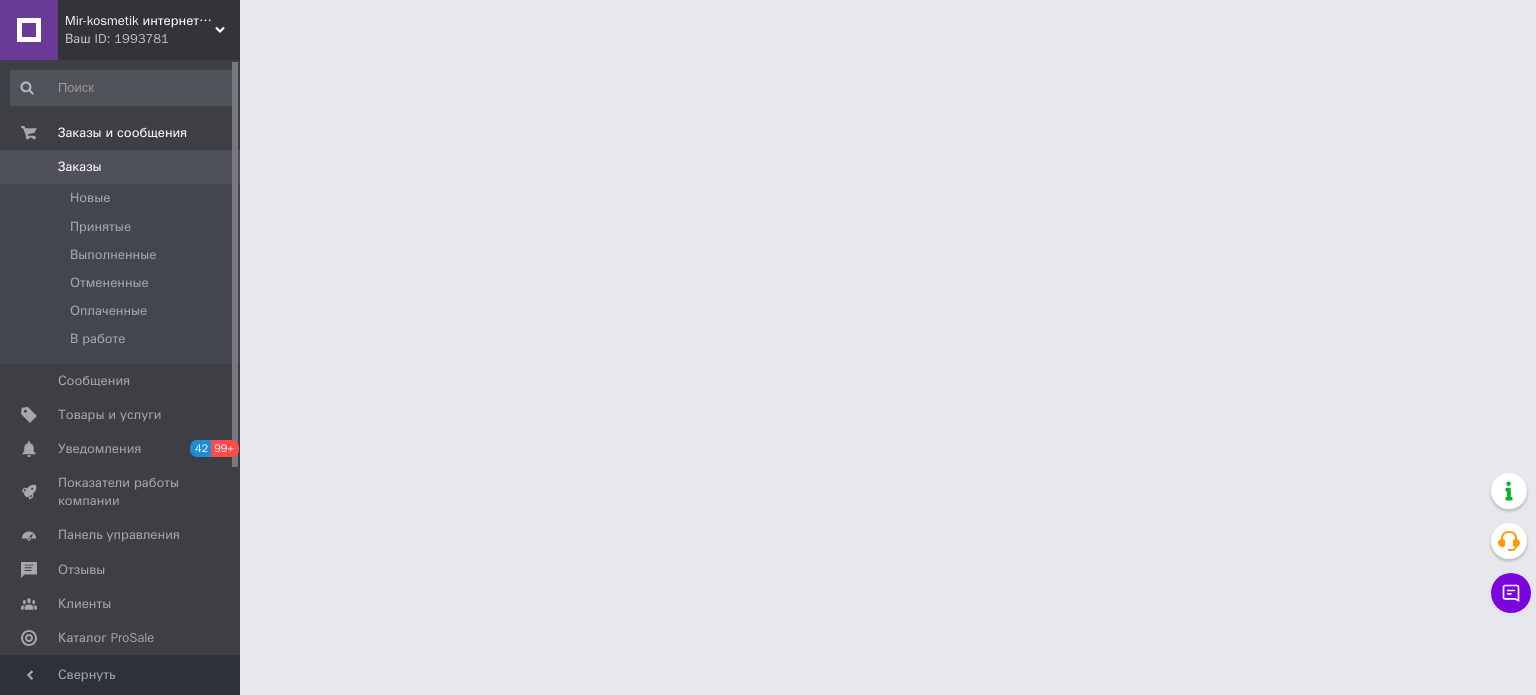 scroll, scrollTop: 0, scrollLeft: 0, axis: both 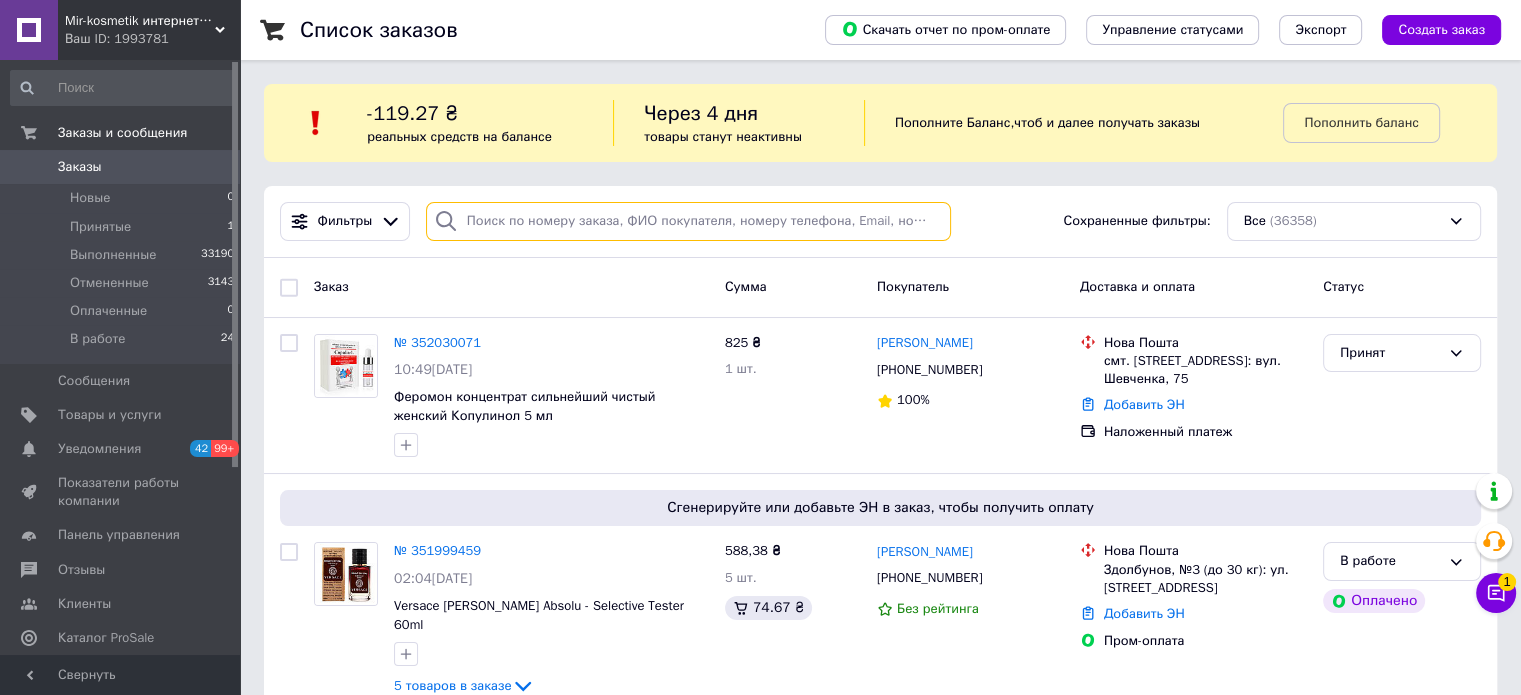 click at bounding box center [688, 221] 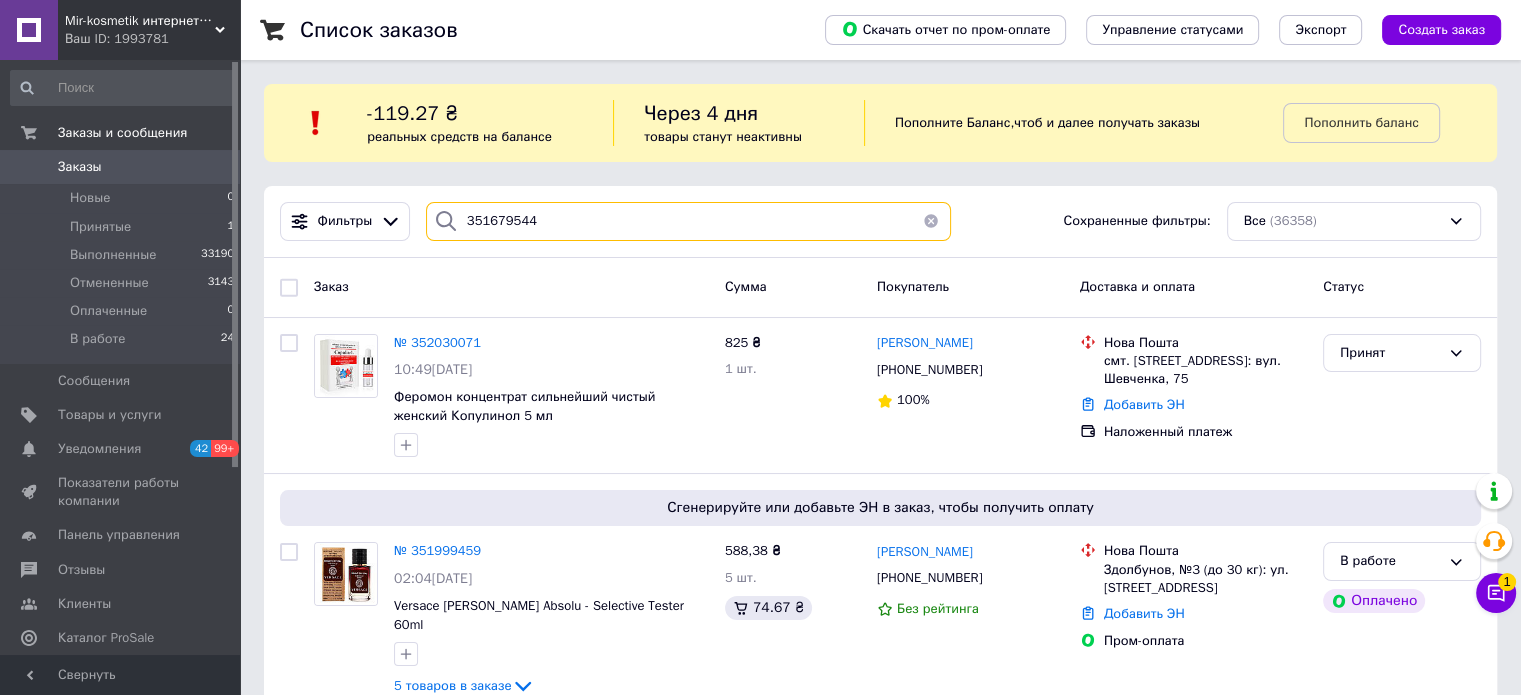 type on "351679544" 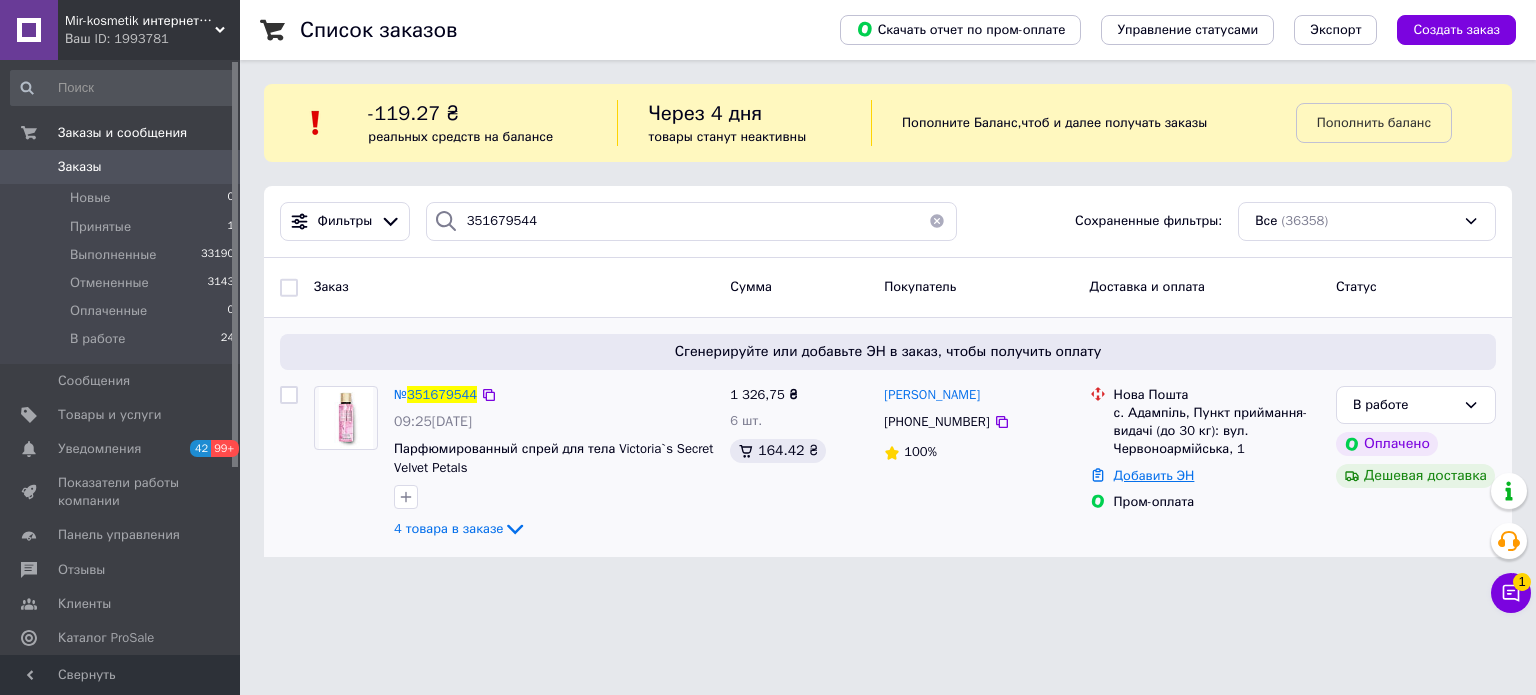 click on "Добавить ЭН" at bounding box center (1154, 475) 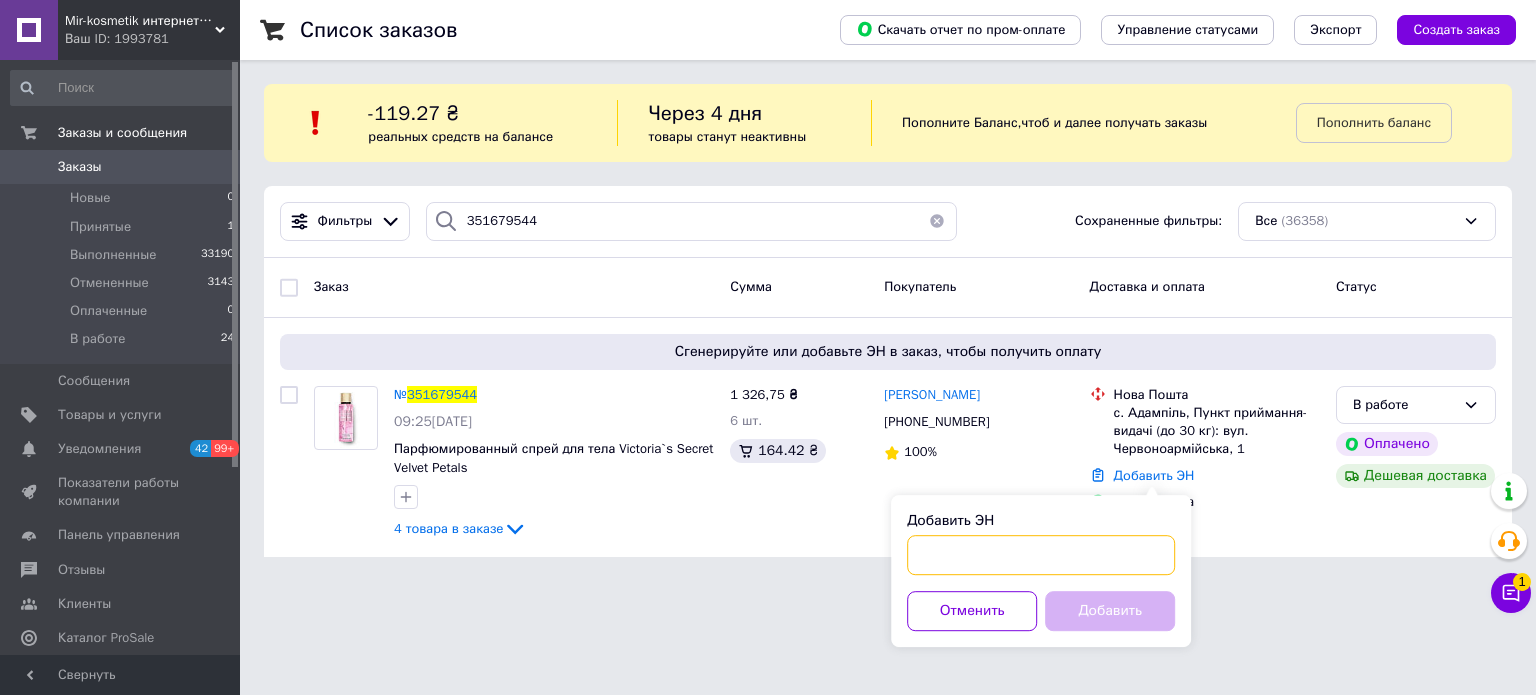 click on "Добавить ЭН" at bounding box center [1041, 555] 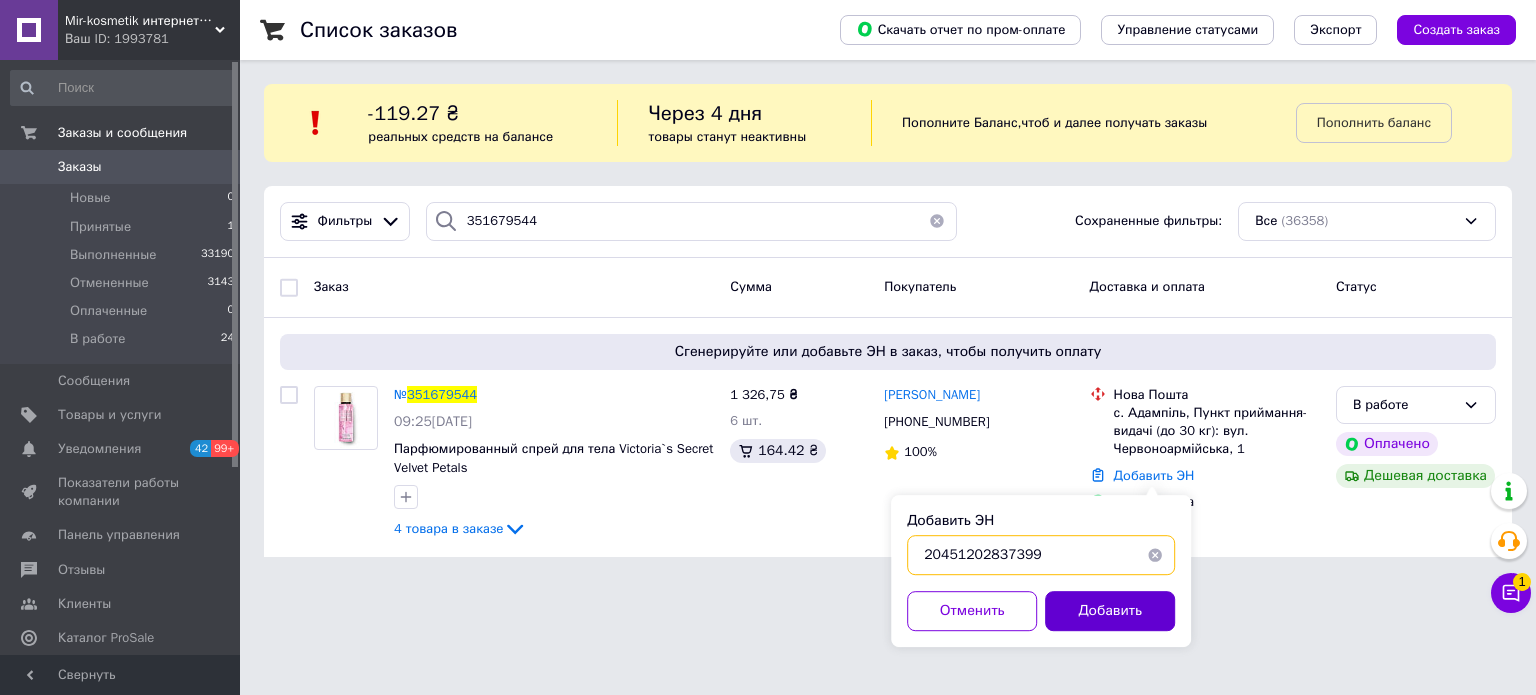 type on "20451202837399" 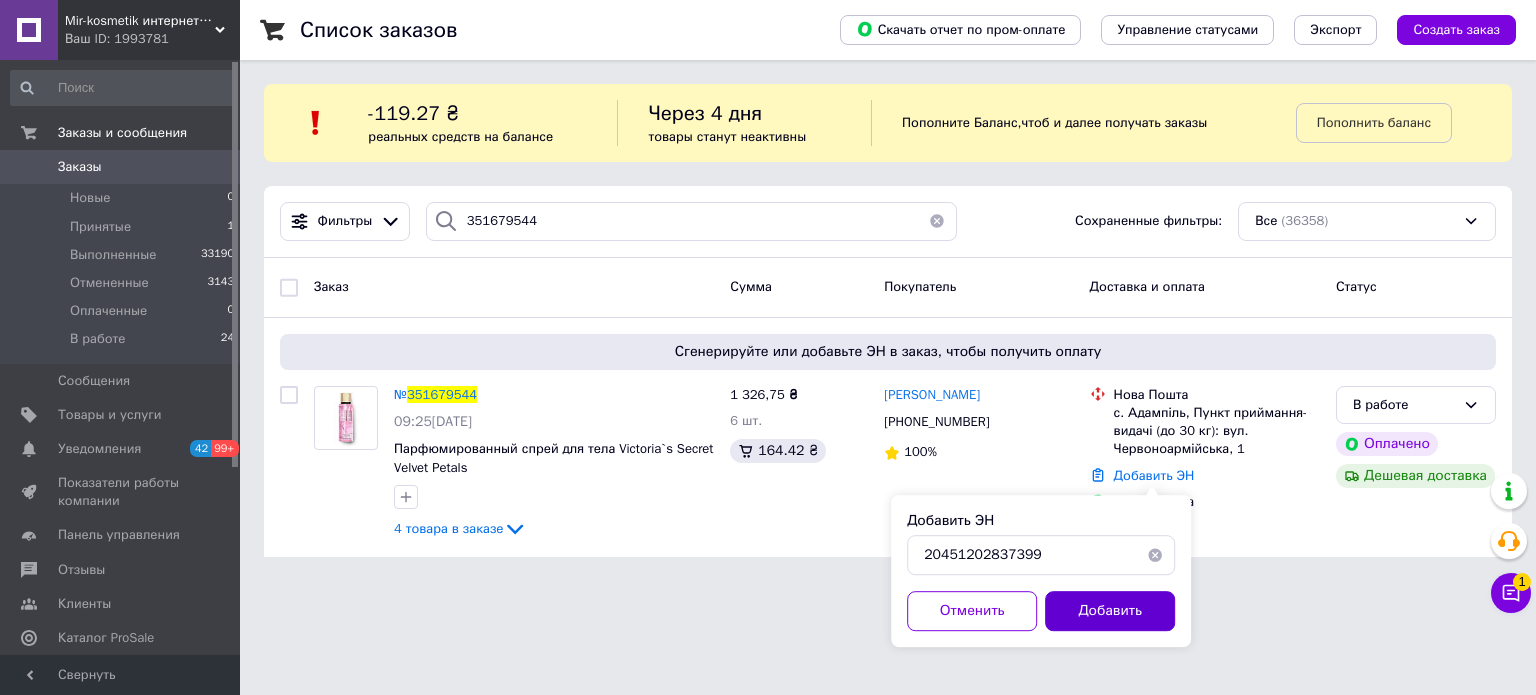 click on "Добавить" at bounding box center [1110, 611] 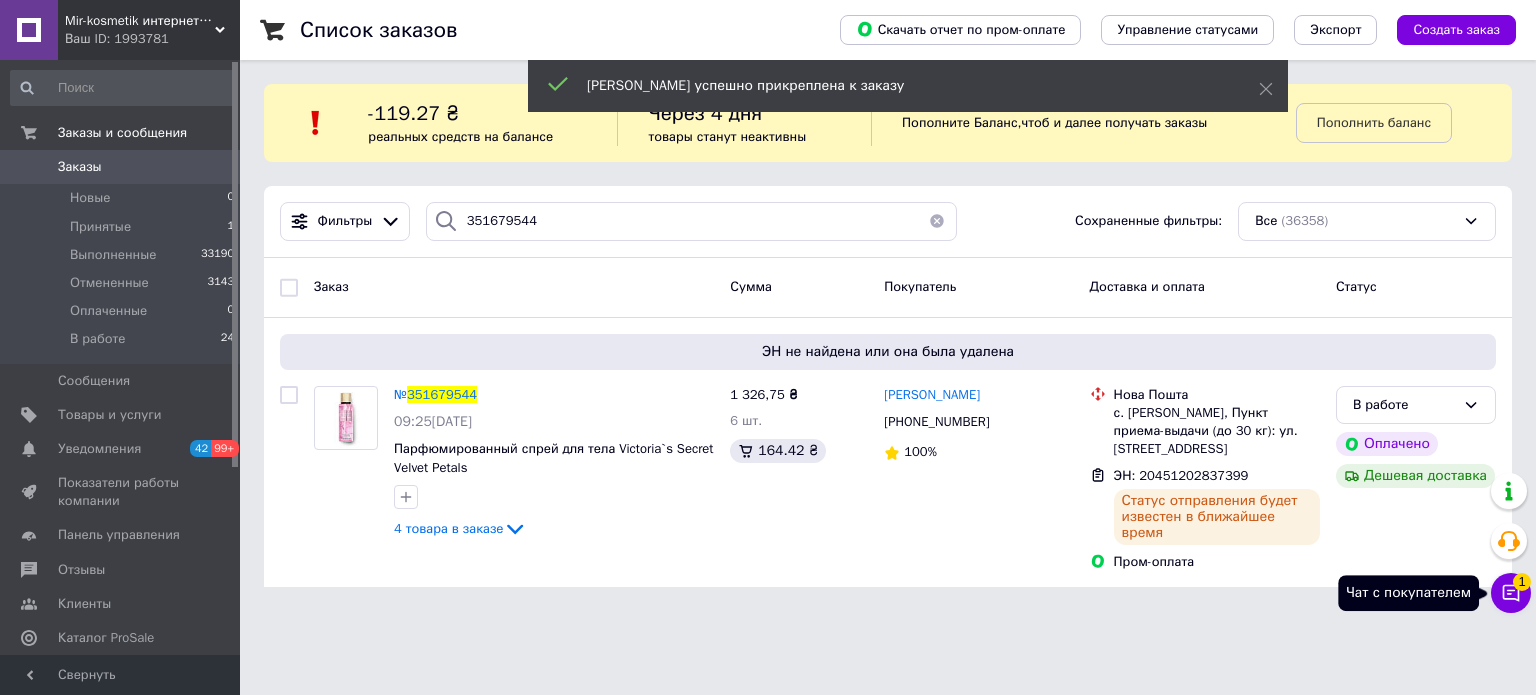 click 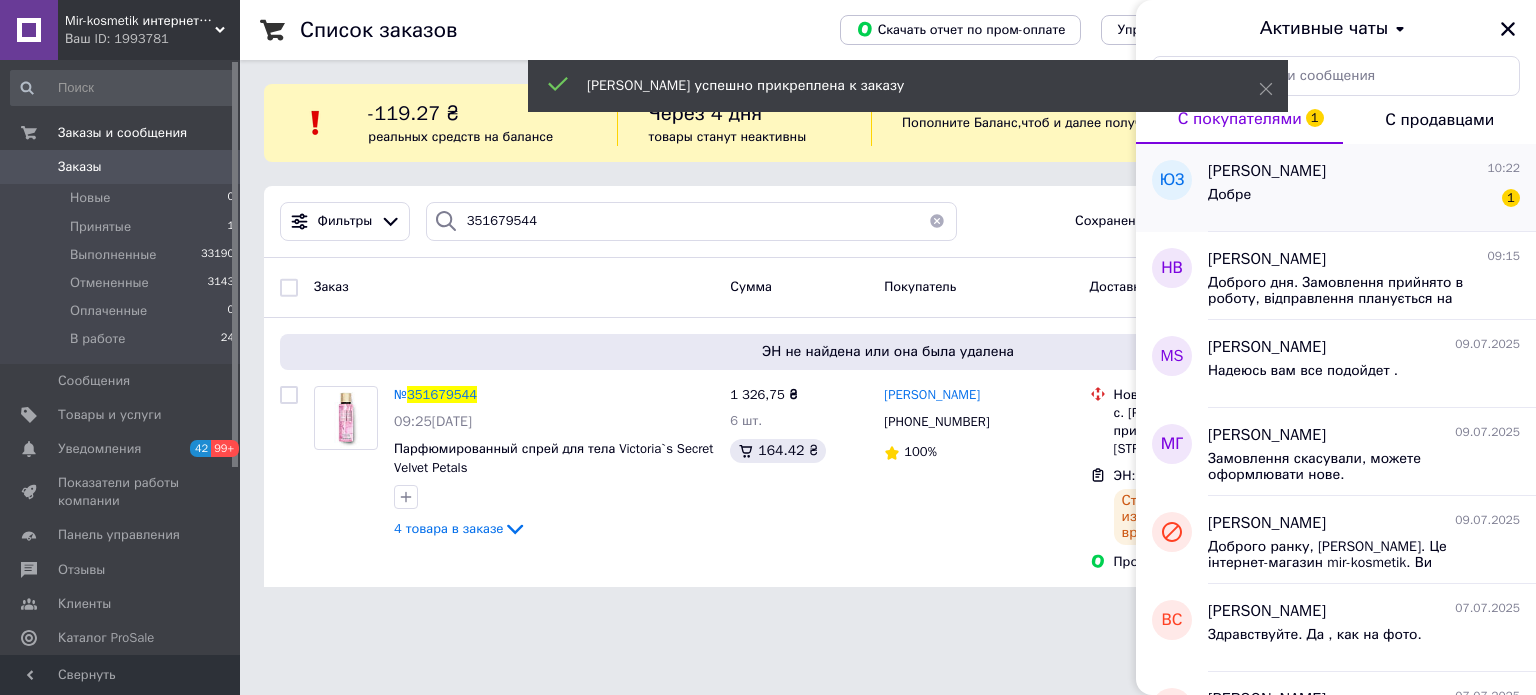 click on "Добре 1" at bounding box center [1364, 199] 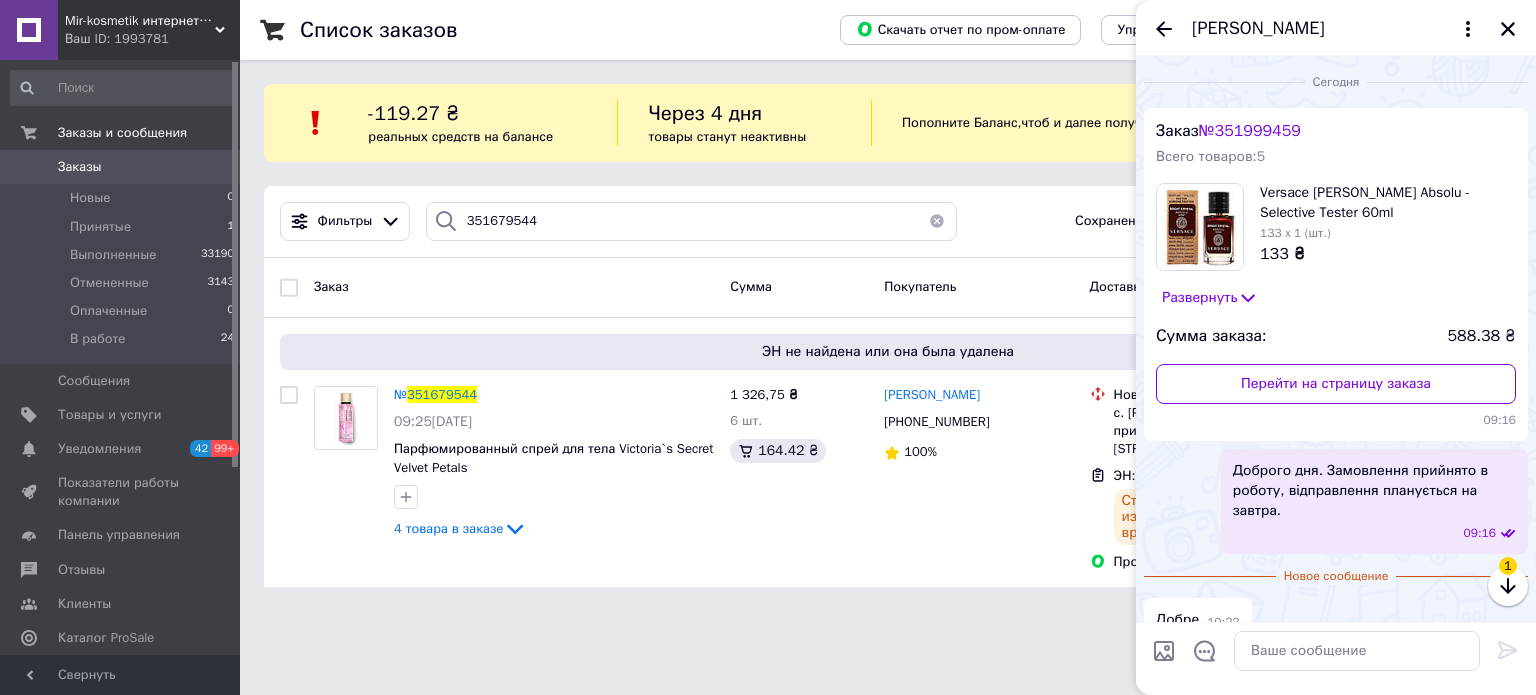 scroll, scrollTop: 8, scrollLeft: 0, axis: vertical 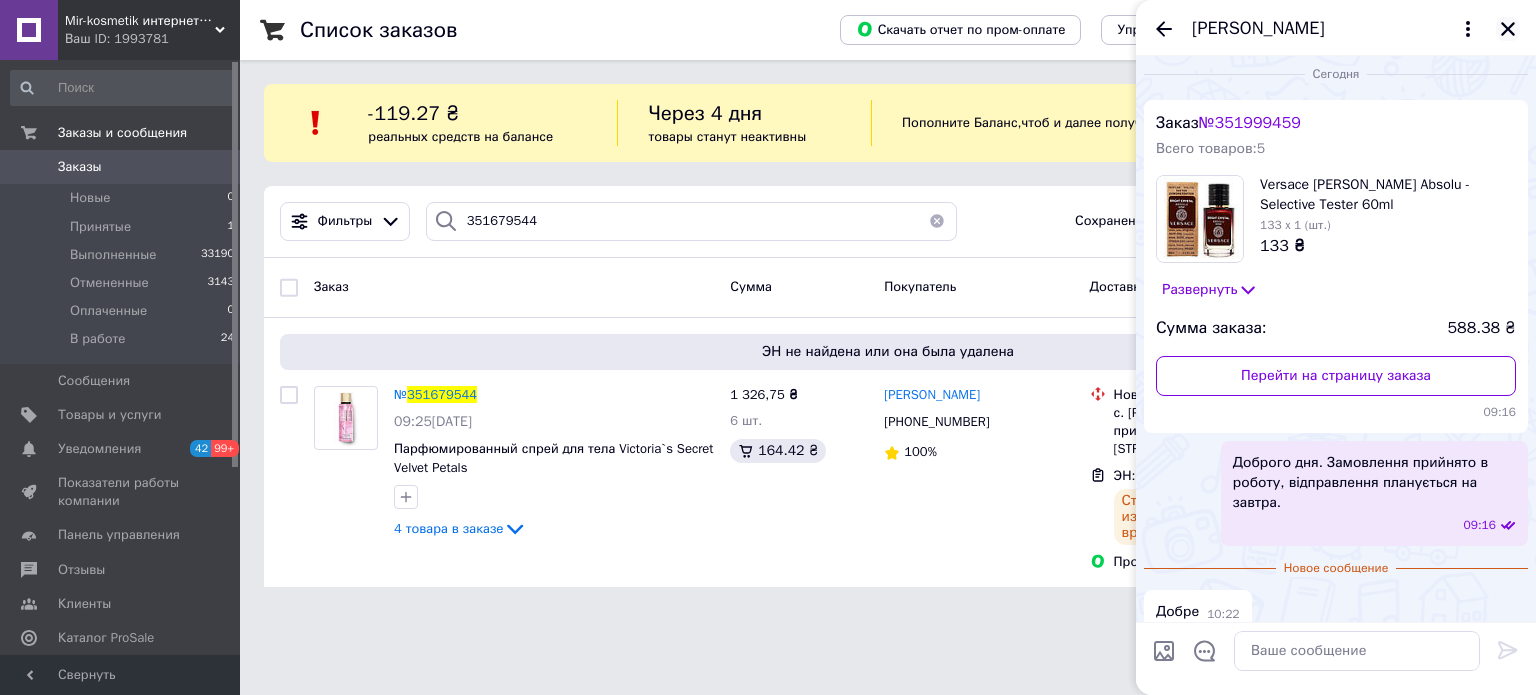 click 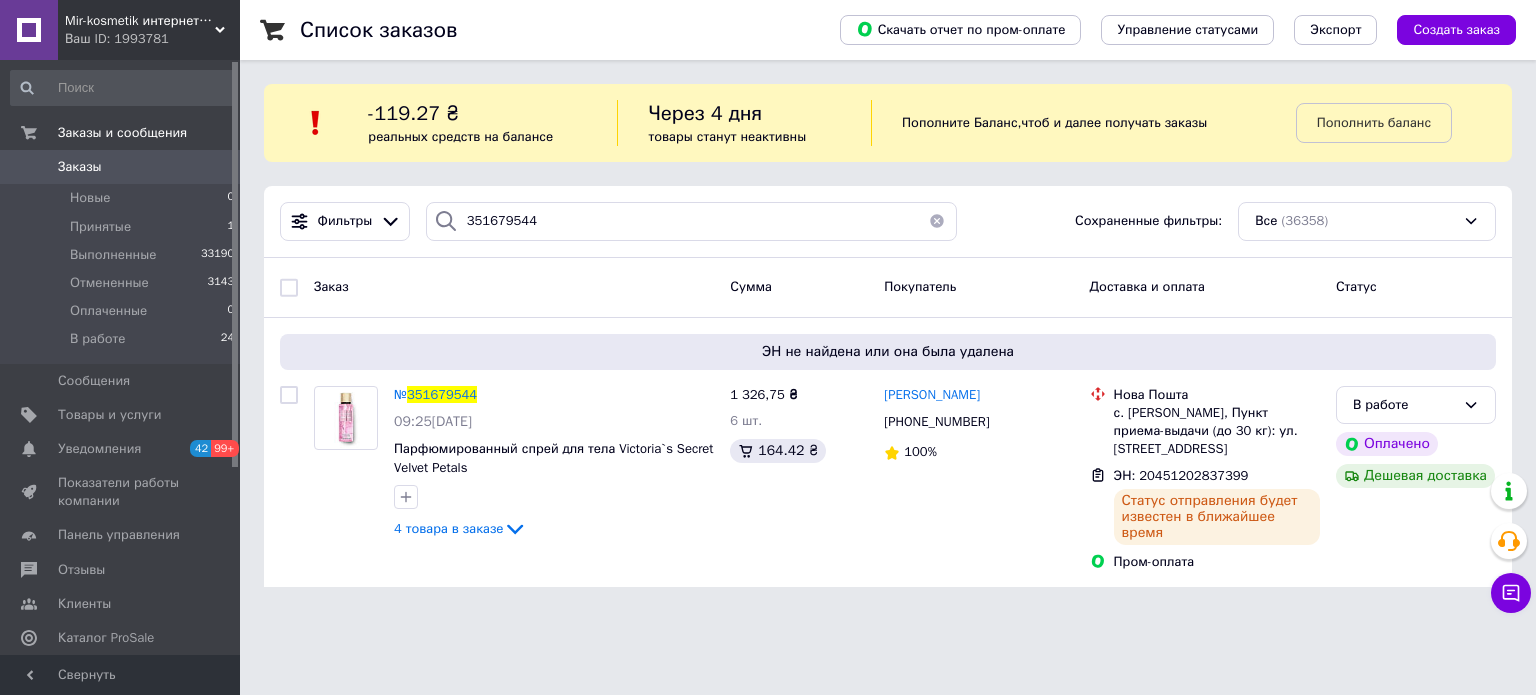 click on "Ваш ID: 1993781" at bounding box center (152, 39) 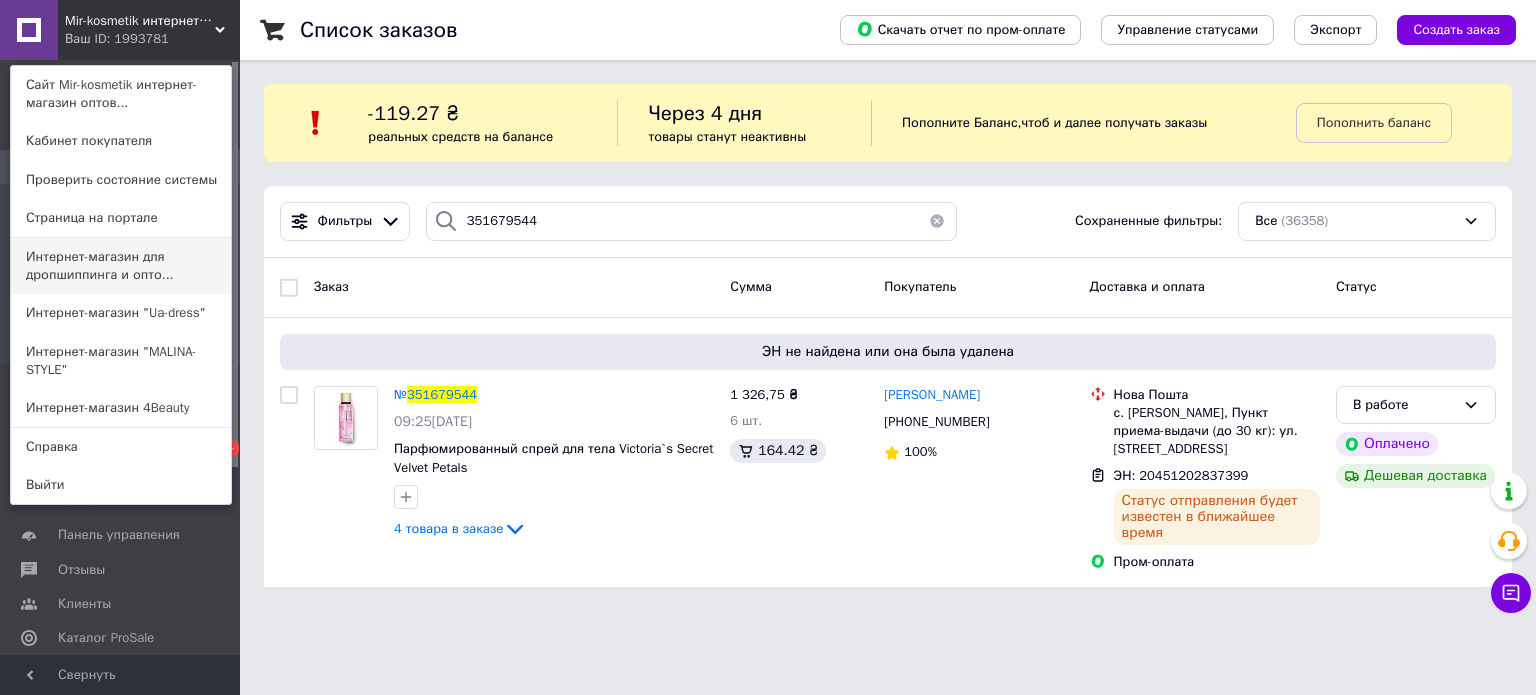 click on "Интернет-магазин для дропшиппинга и опто..." at bounding box center [121, 266] 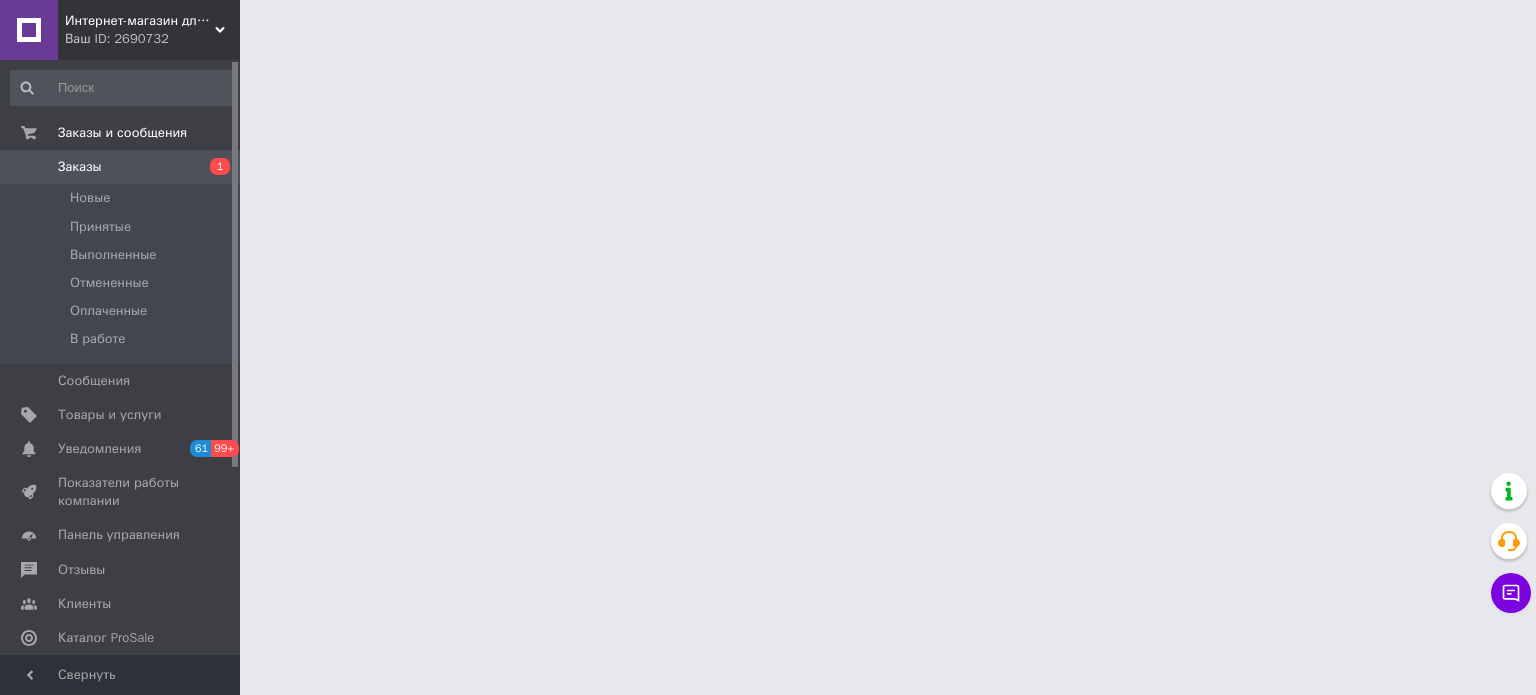 scroll, scrollTop: 0, scrollLeft: 0, axis: both 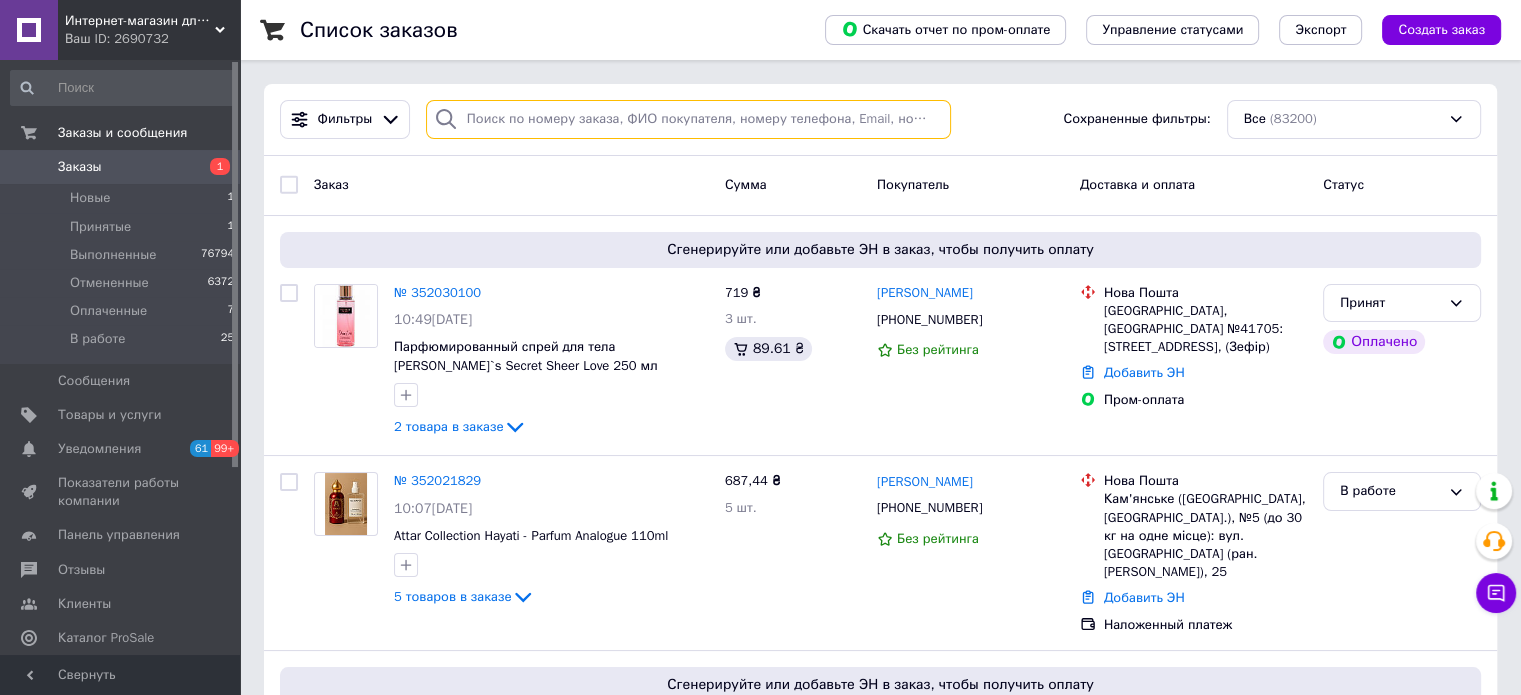 click at bounding box center [688, 119] 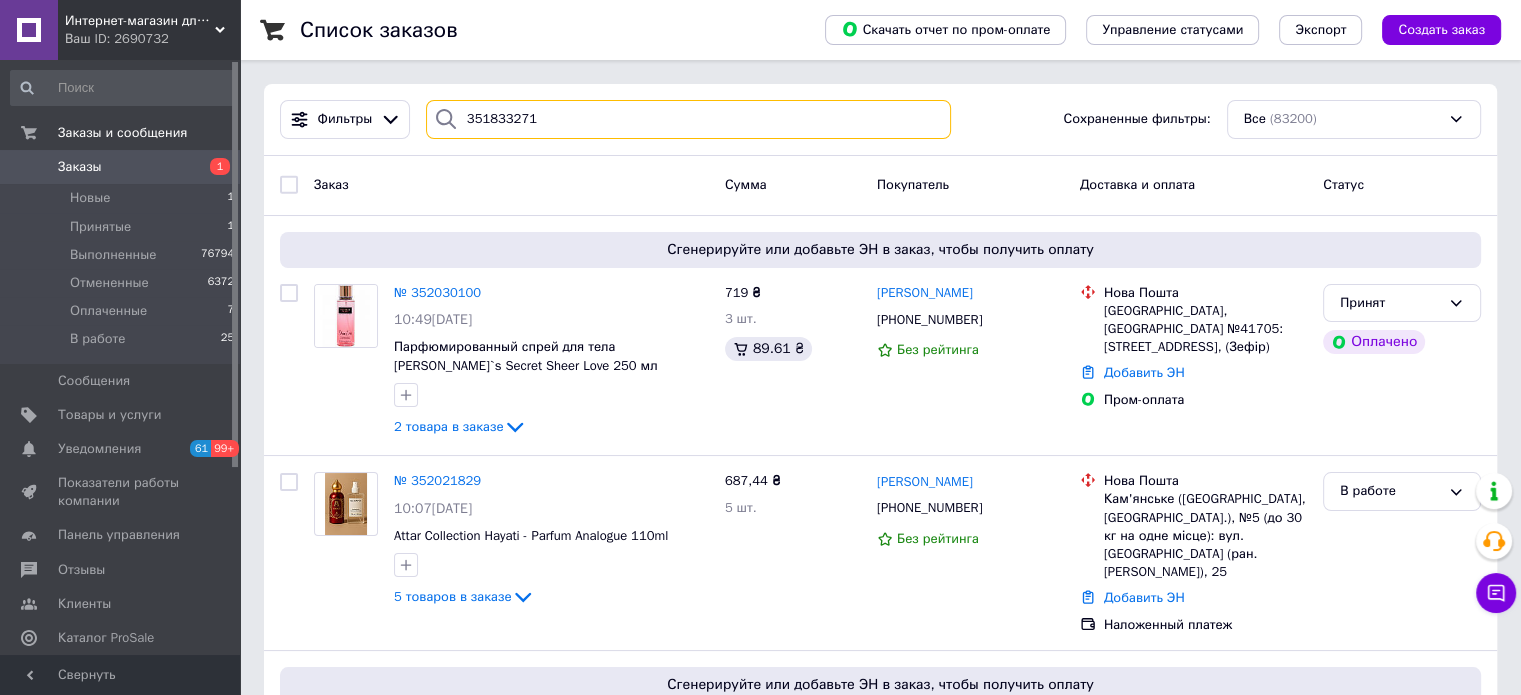 type on "351833271" 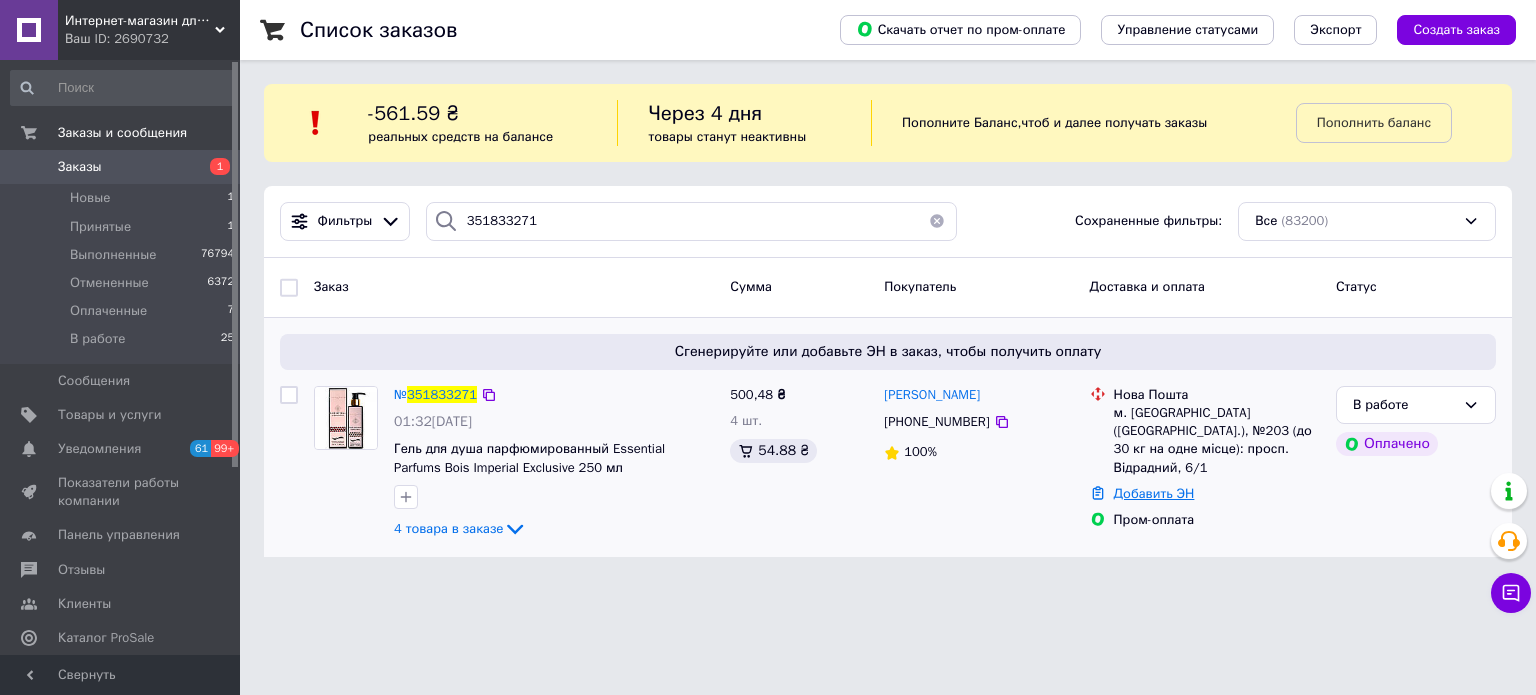 click on "Добавить ЭН" at bounding box center (1154, 493) 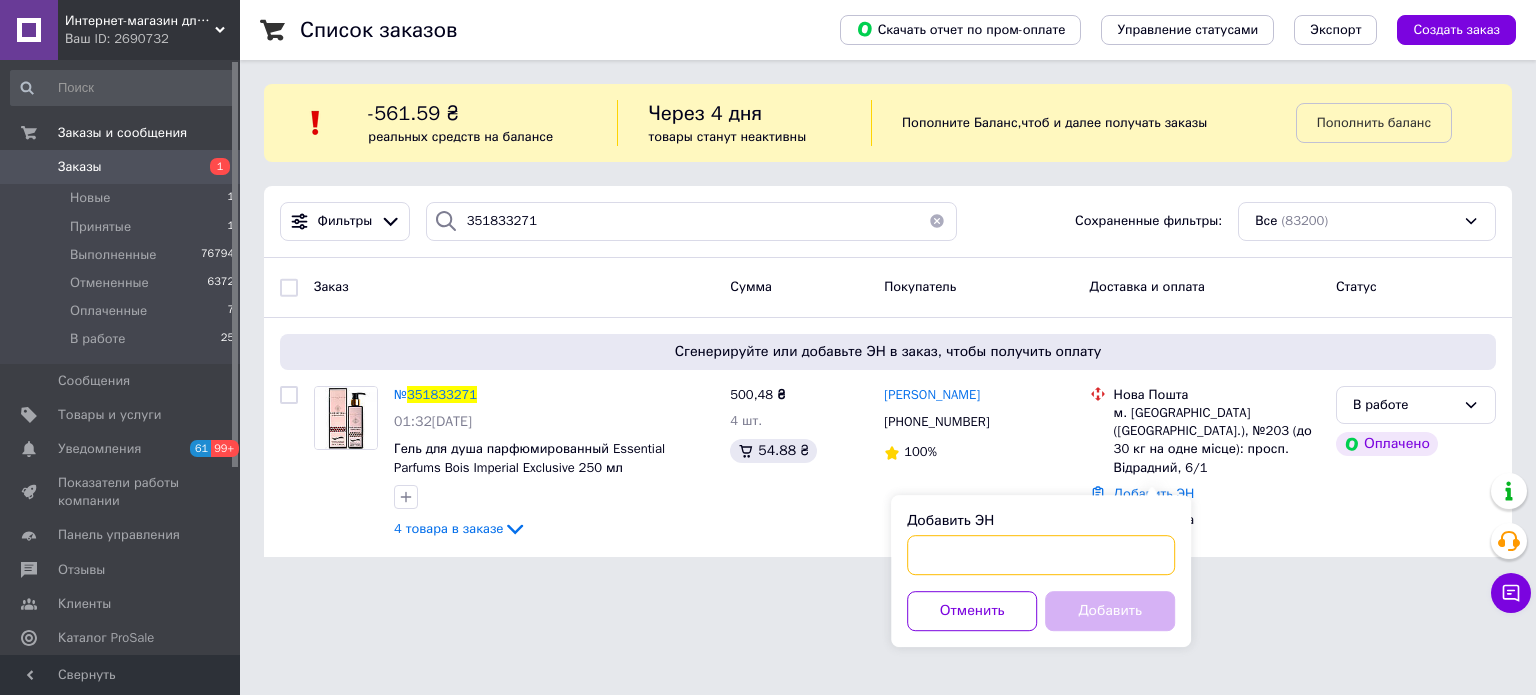 click on "Добавить ЭН" at bounding box center [1041, 555] 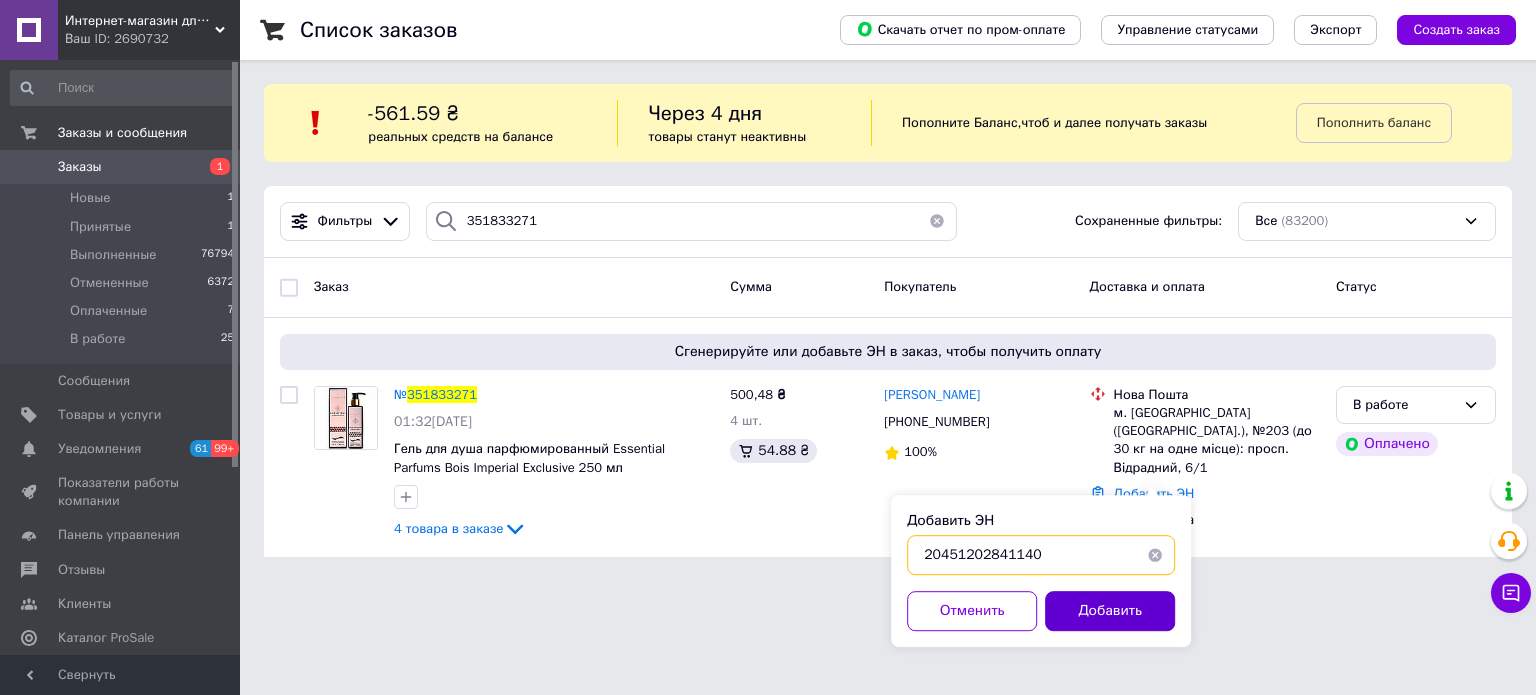 type on "20451202841140" 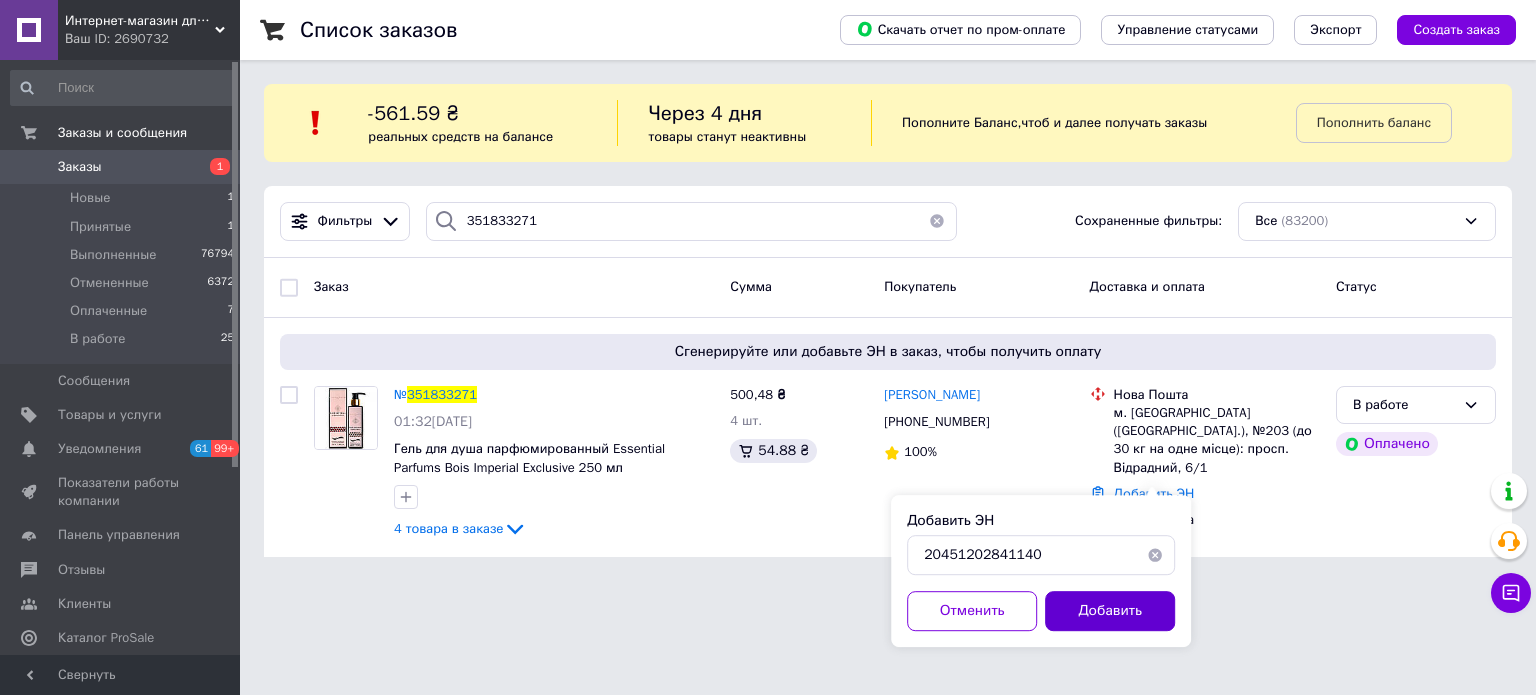 click on "Добавить" at bounding box center (1110, 611) 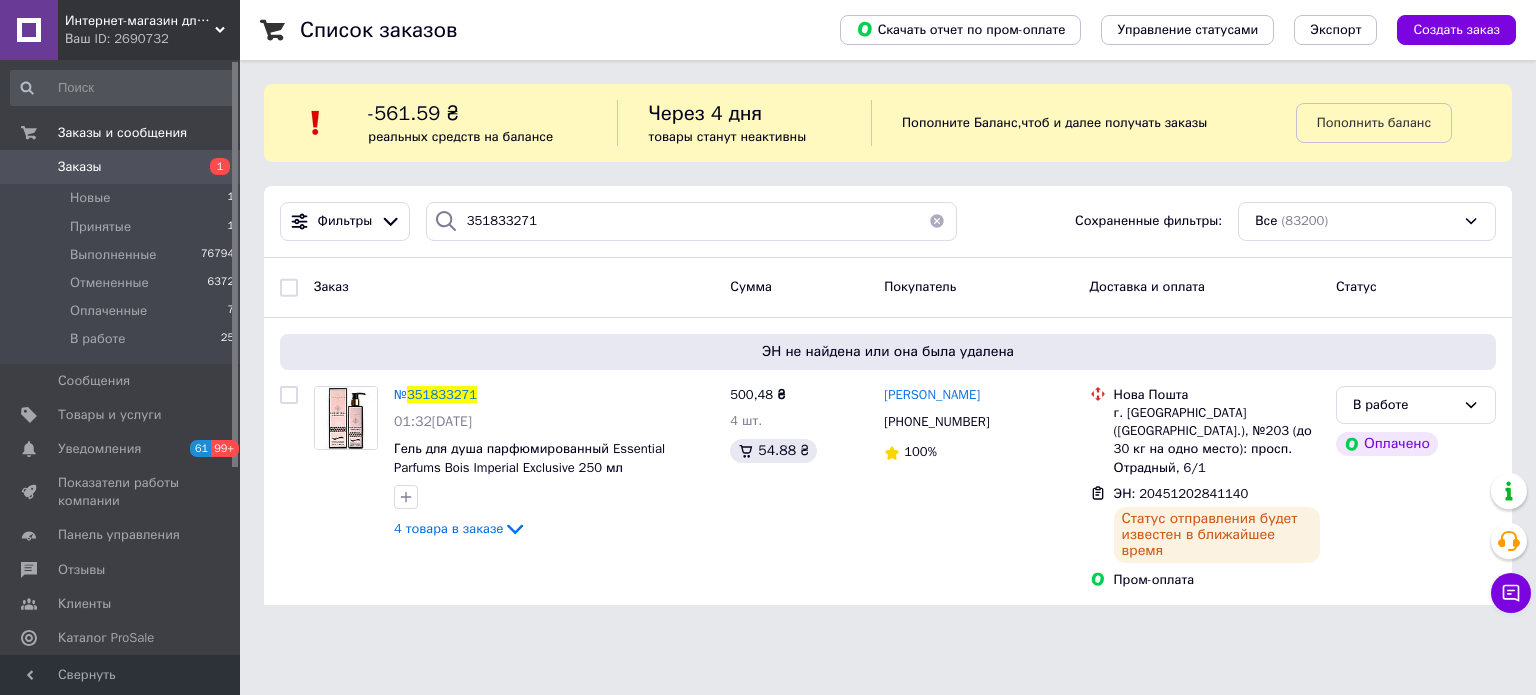 click on "Ваш ID: 2690732" at bounding box center (152, 39) 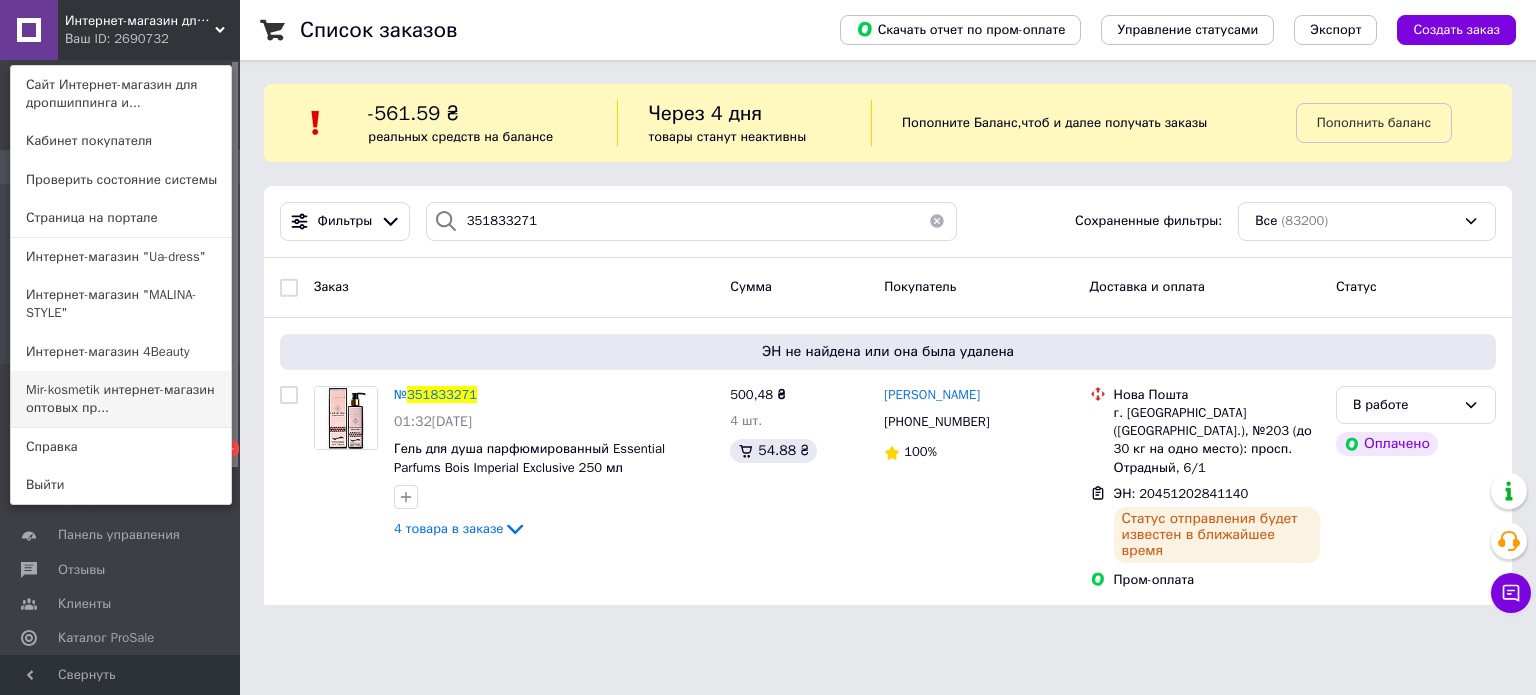 click on "Mir-kosmetik интернет-магазин оптовых пр..." at bounding box center [121, 399] 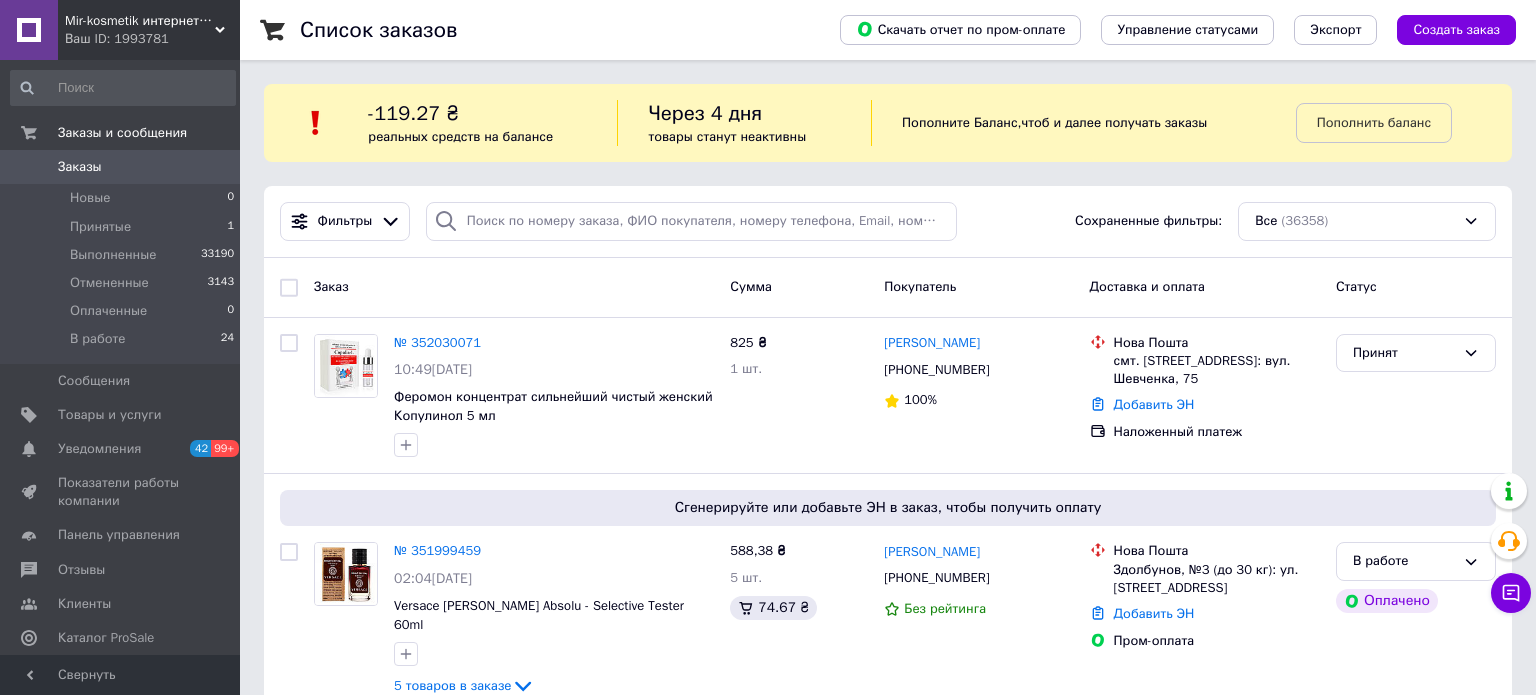 scroll, scrollTop: 0, scrollLeft: 0, axis: both 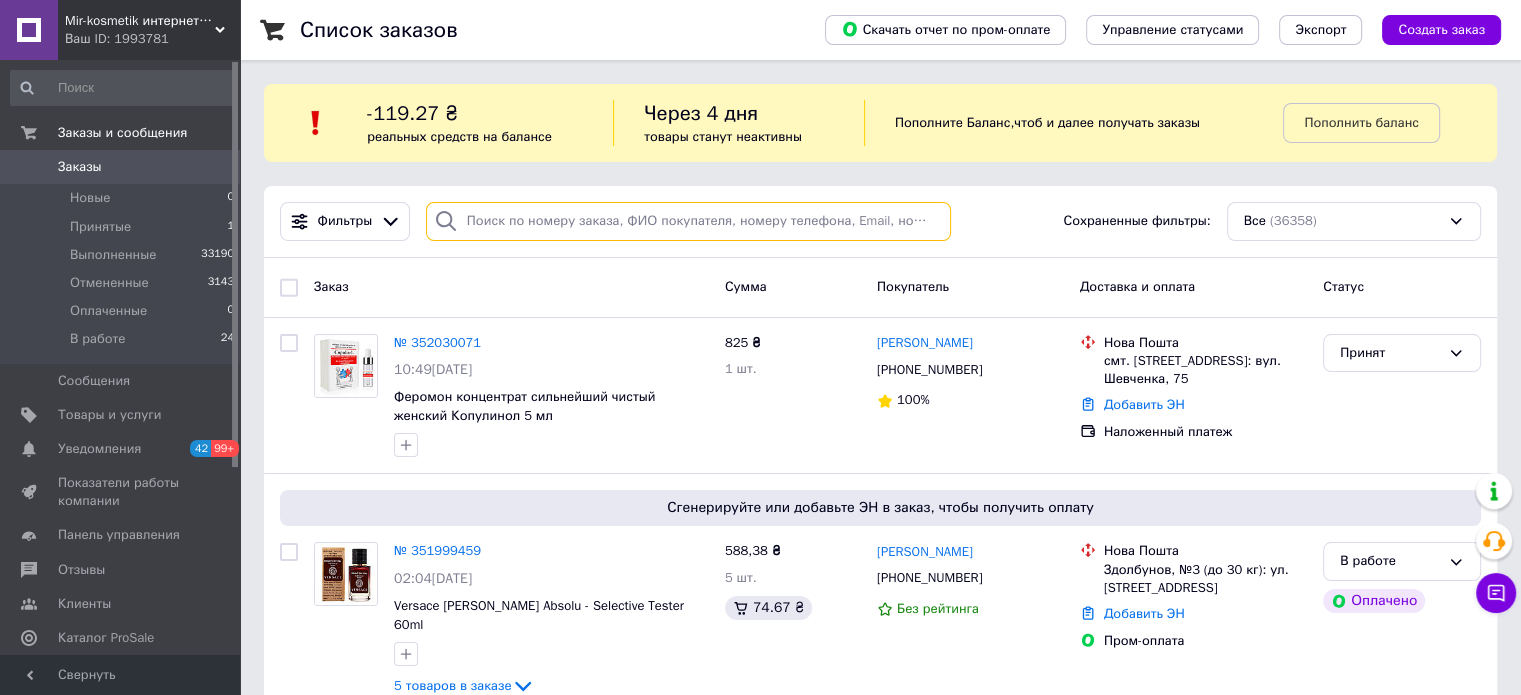 click at bounding box center [688, 221] 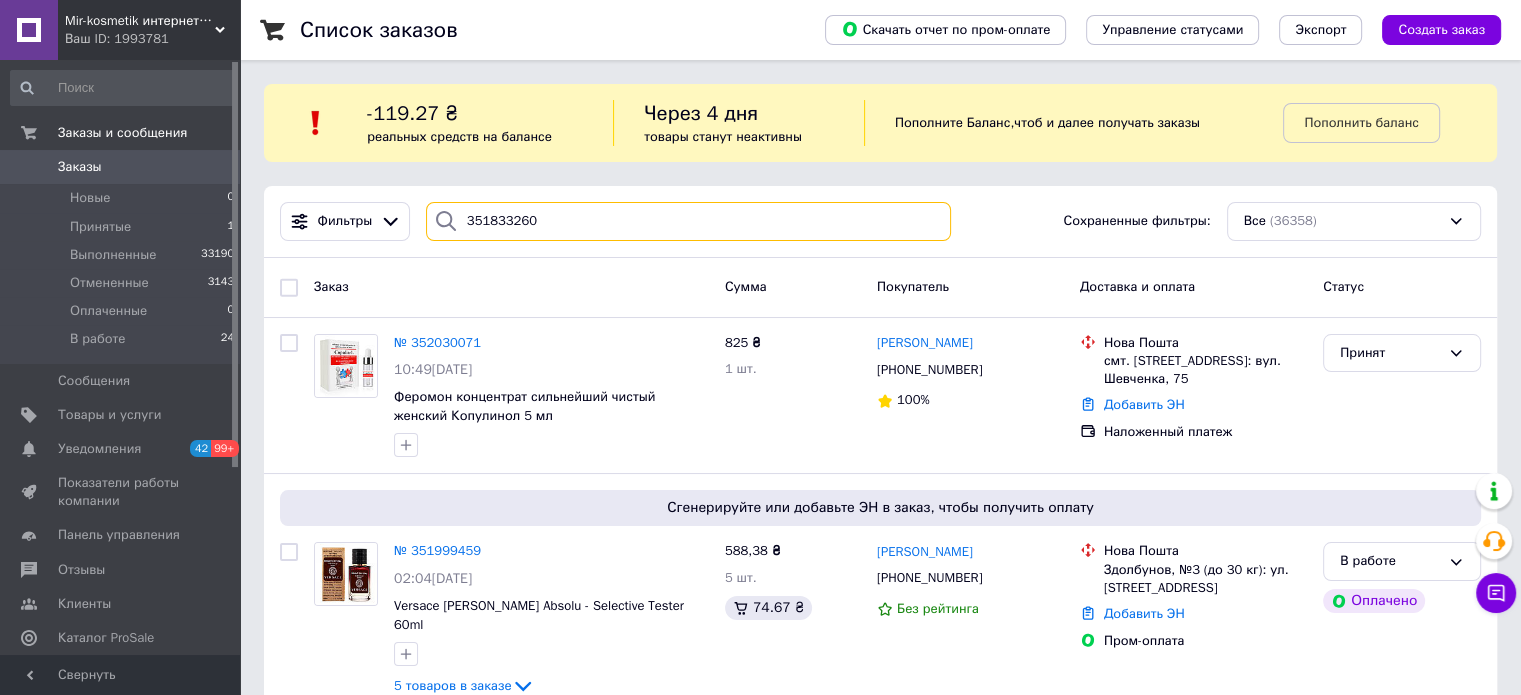 type on "351833260" 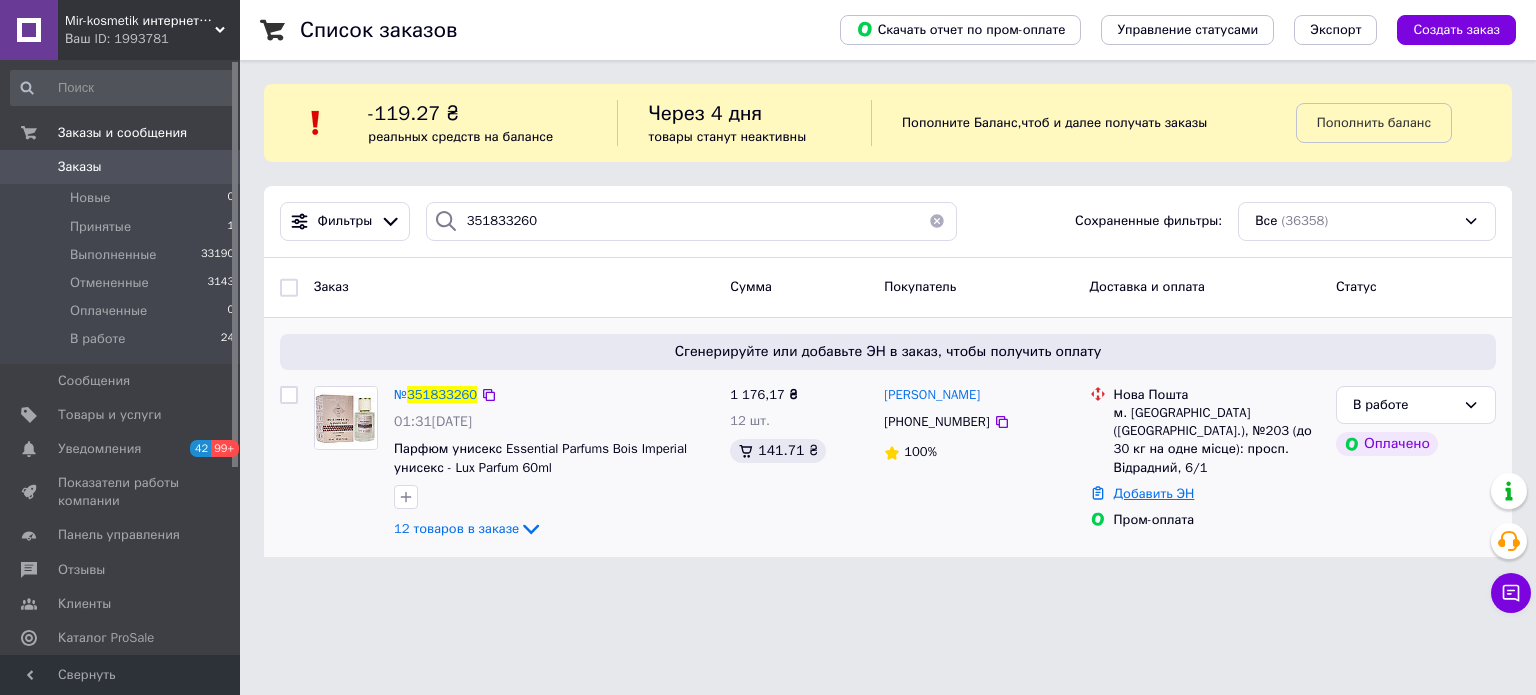 click on "Добавить ЭН" at bounding box center (1154, 493) 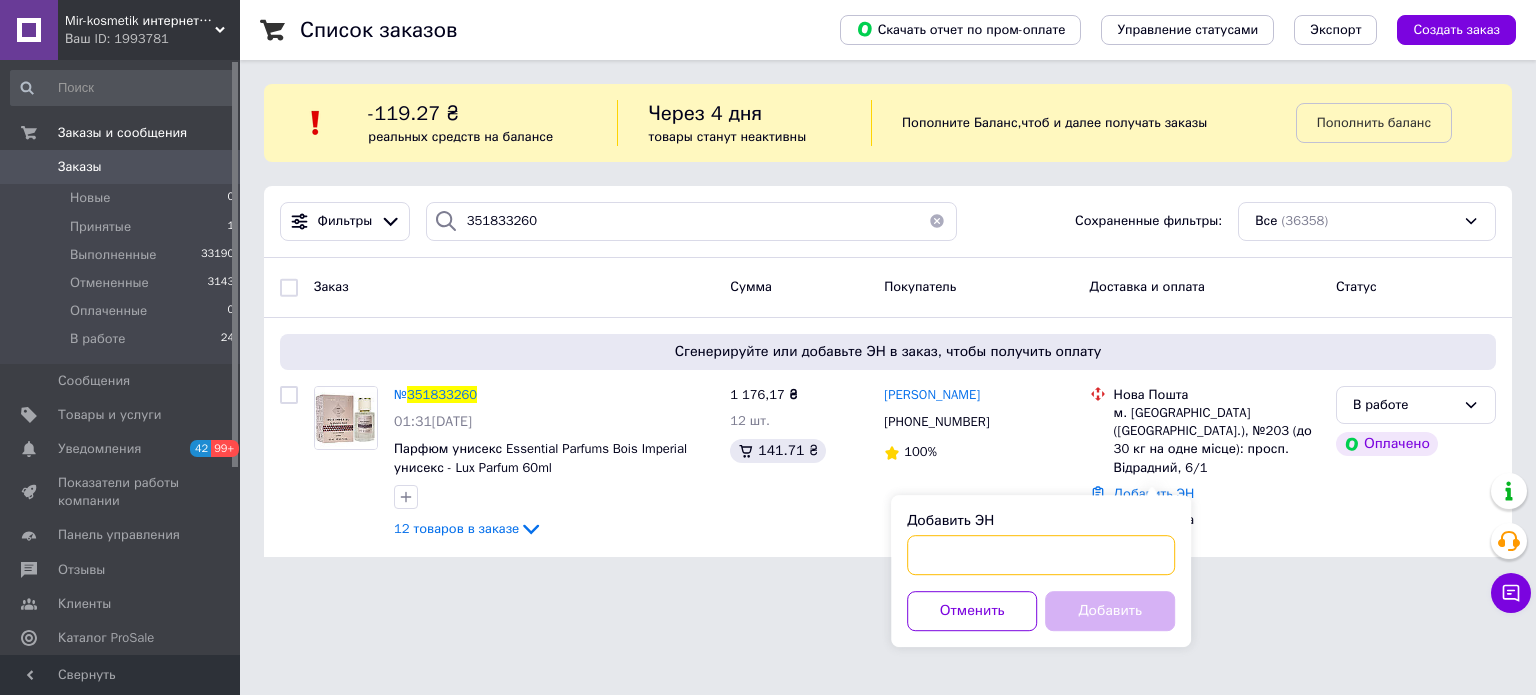 click on "Добавить ЭН" at bounding box center (1041, 555) 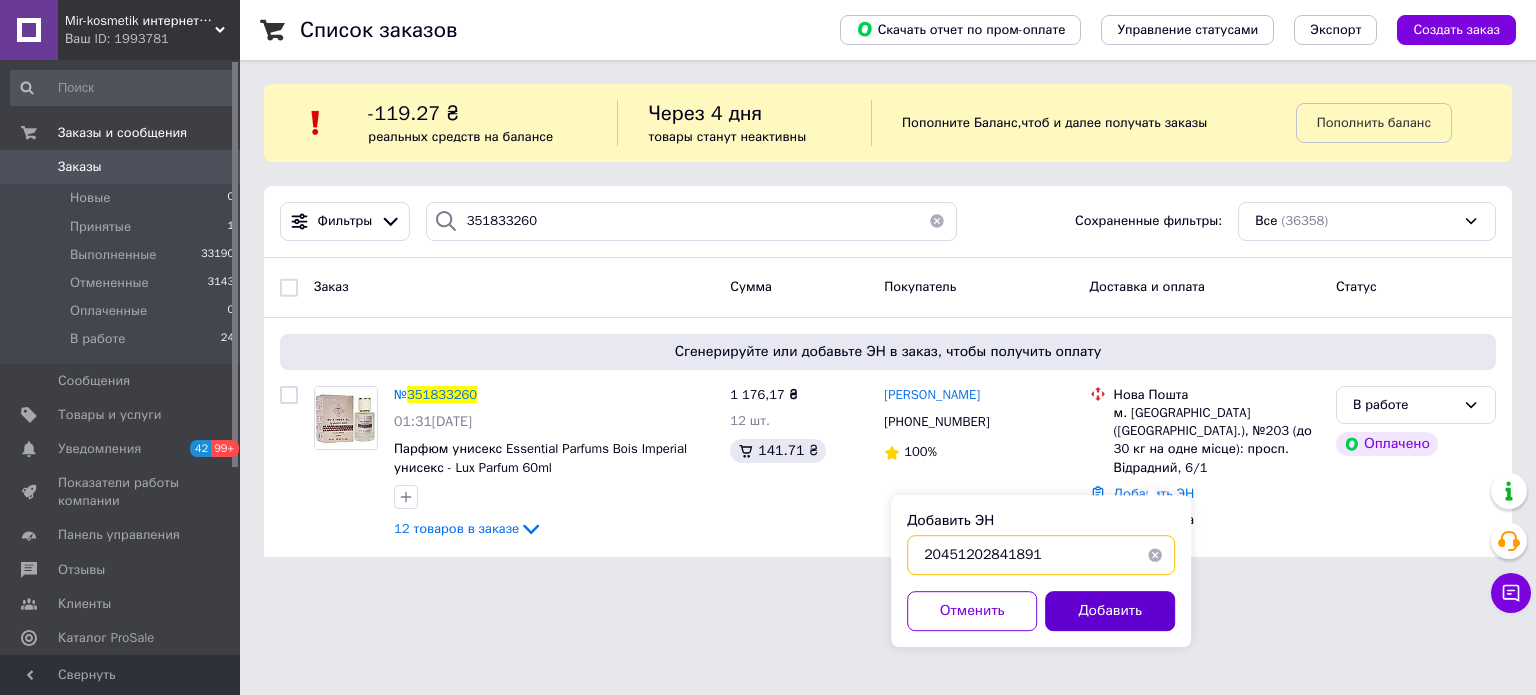 type on "20451202841891" 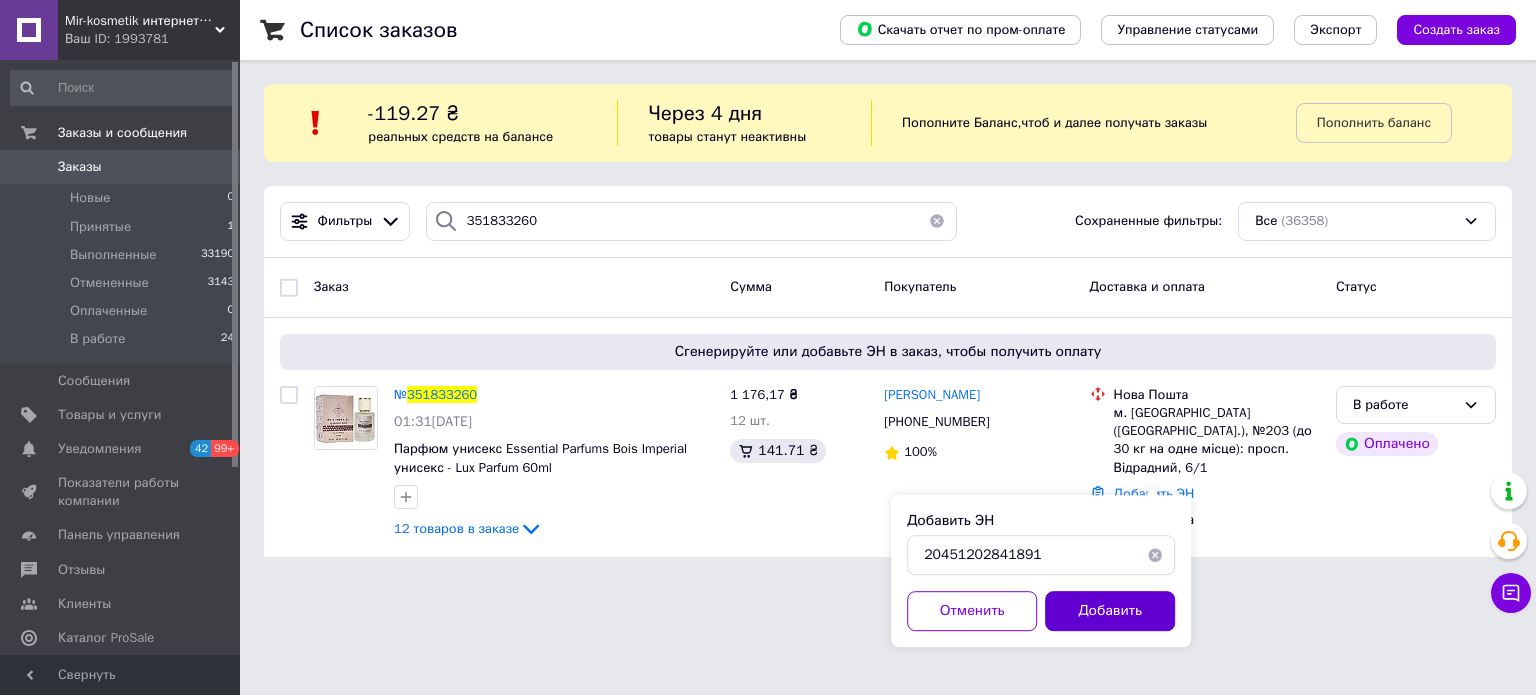 click on "Добавить" at bounding box center [1110, 611] 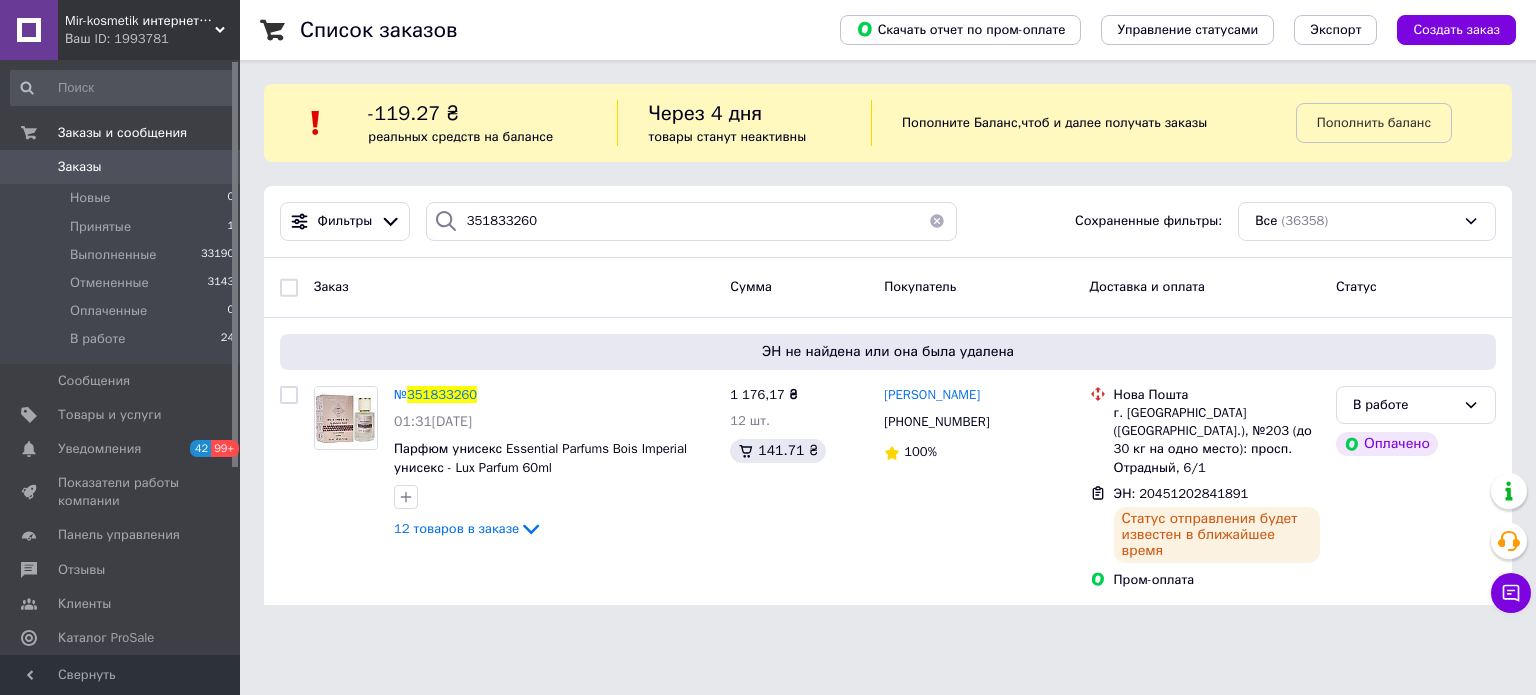 click on "Mir-kosmetik интернет-магазин оптовых продаж" at bounding box center (140, 21) 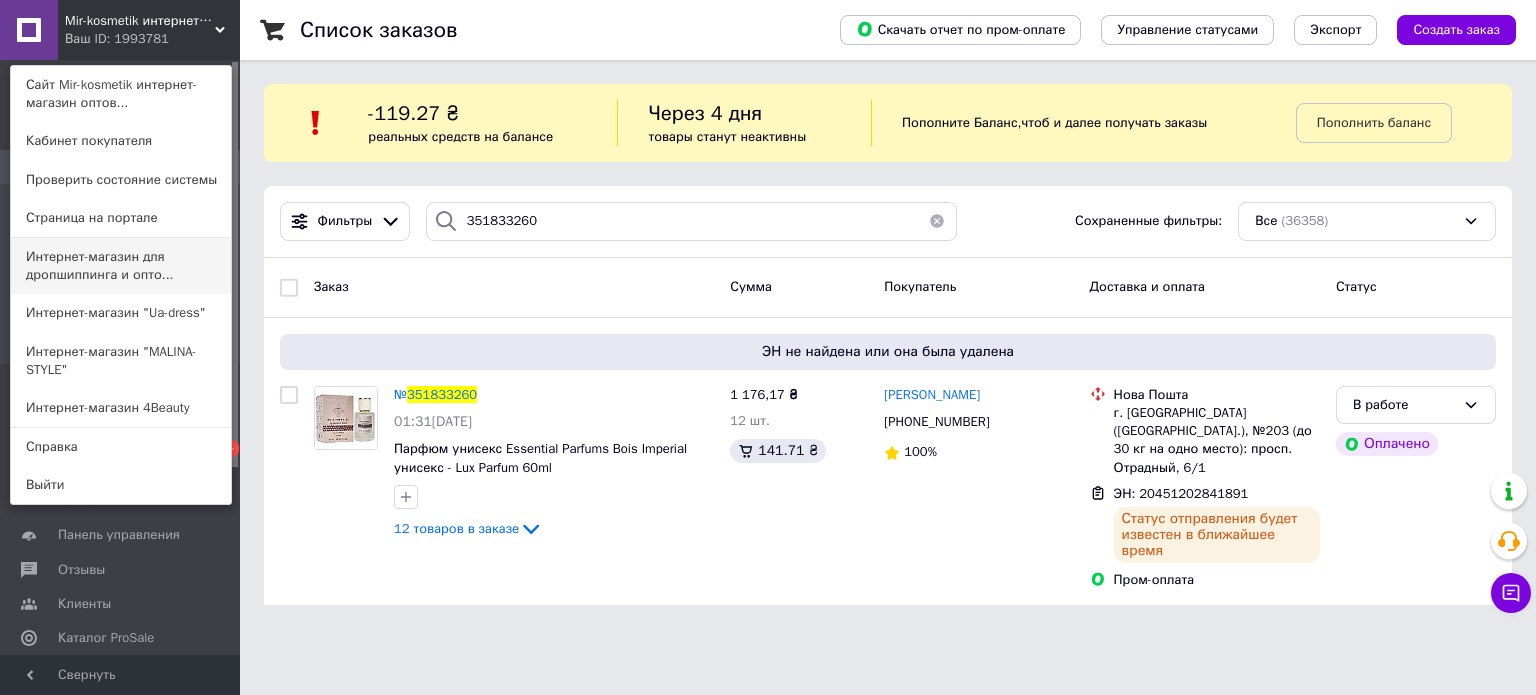 click on "Интернет-магазин для дропшиппинга и опто..." at bounding box center [121, 266] 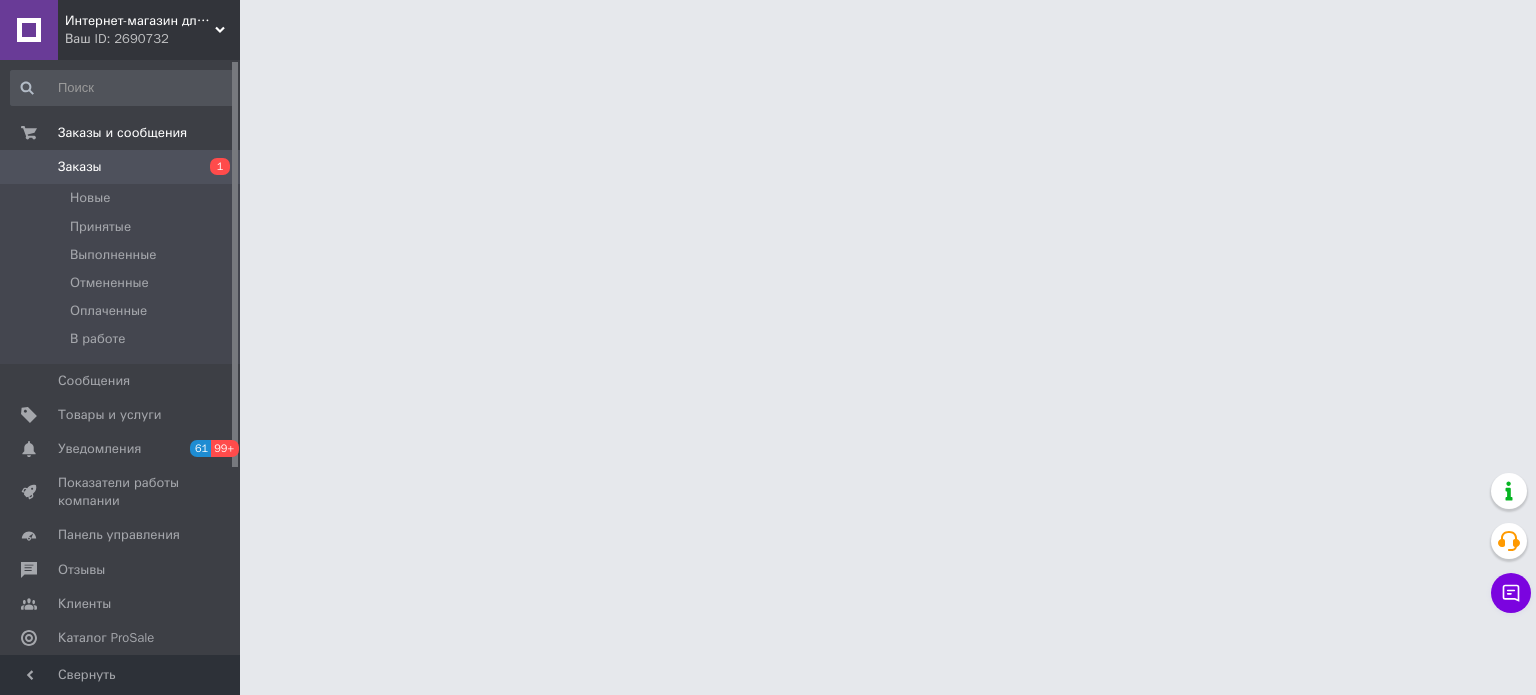 scroll, scrollTop: 0, scrollLeft: 0, axis: both 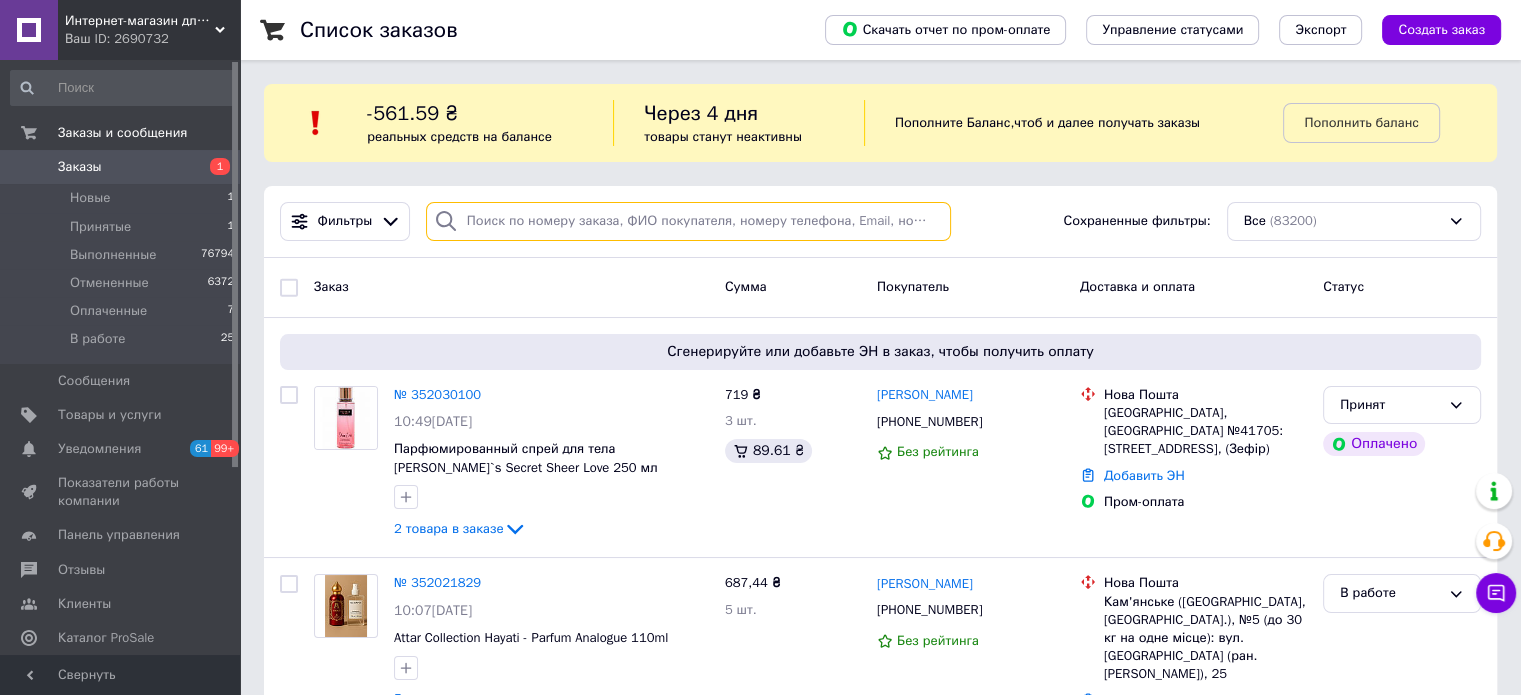 click at bounding box center (688, 221) 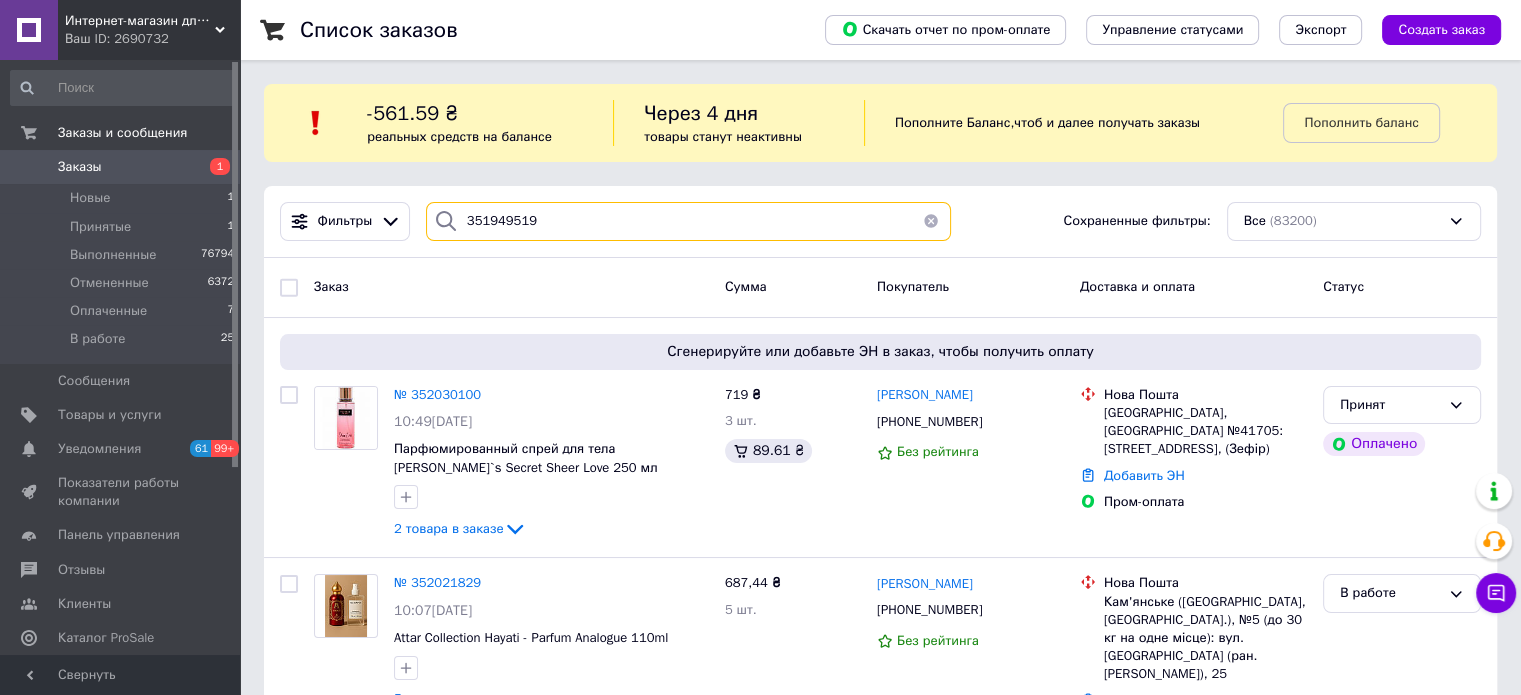 type on "351949519" 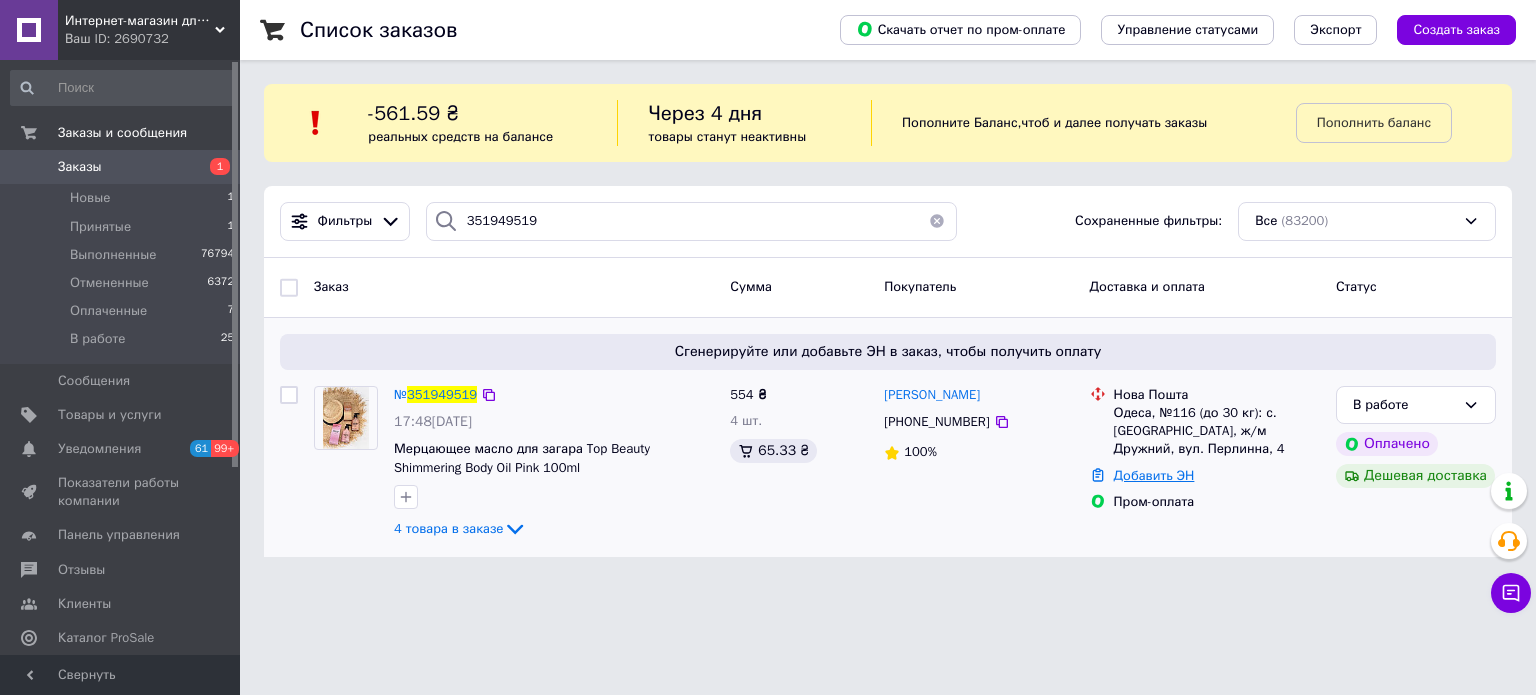 click on "Добавить ЭН" at bounding box center [1154, 475] 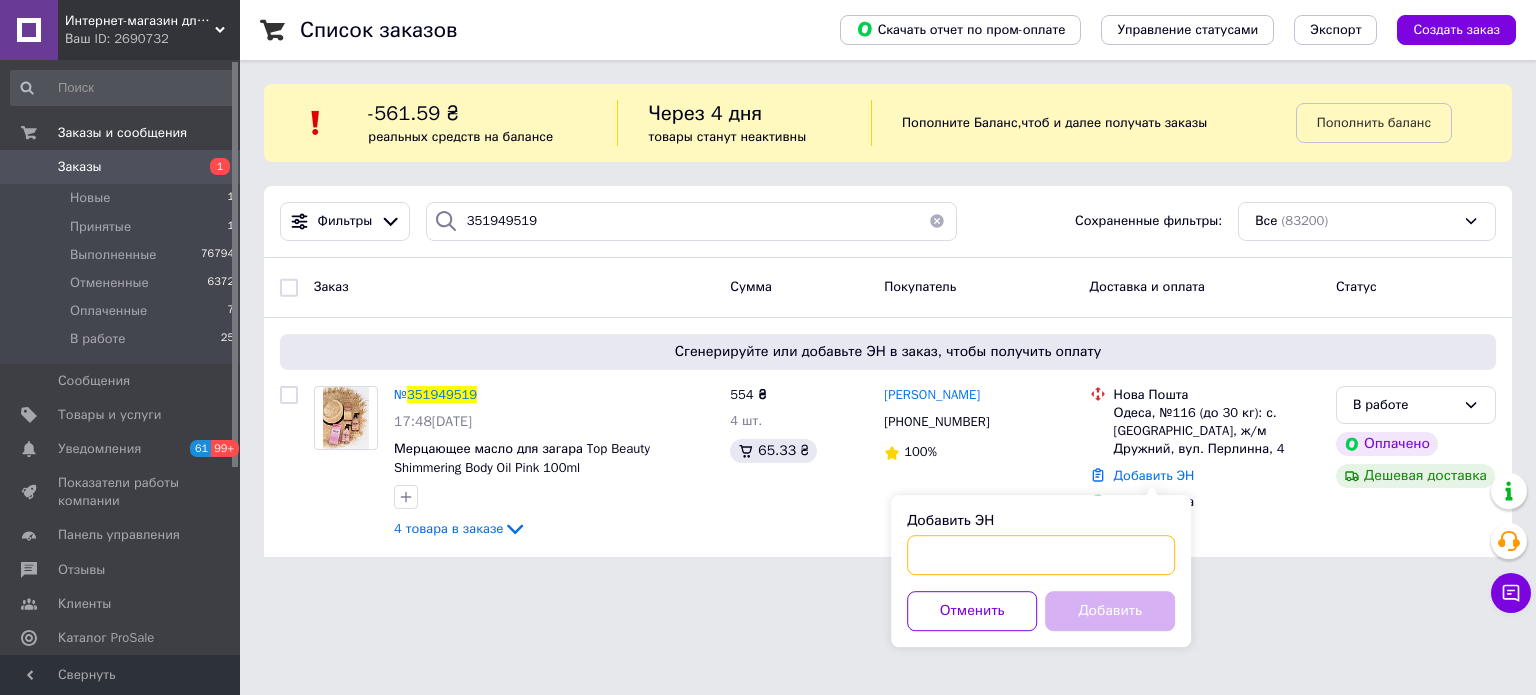 click on "Добавить ЭН" at bounding box center (1041, 555) 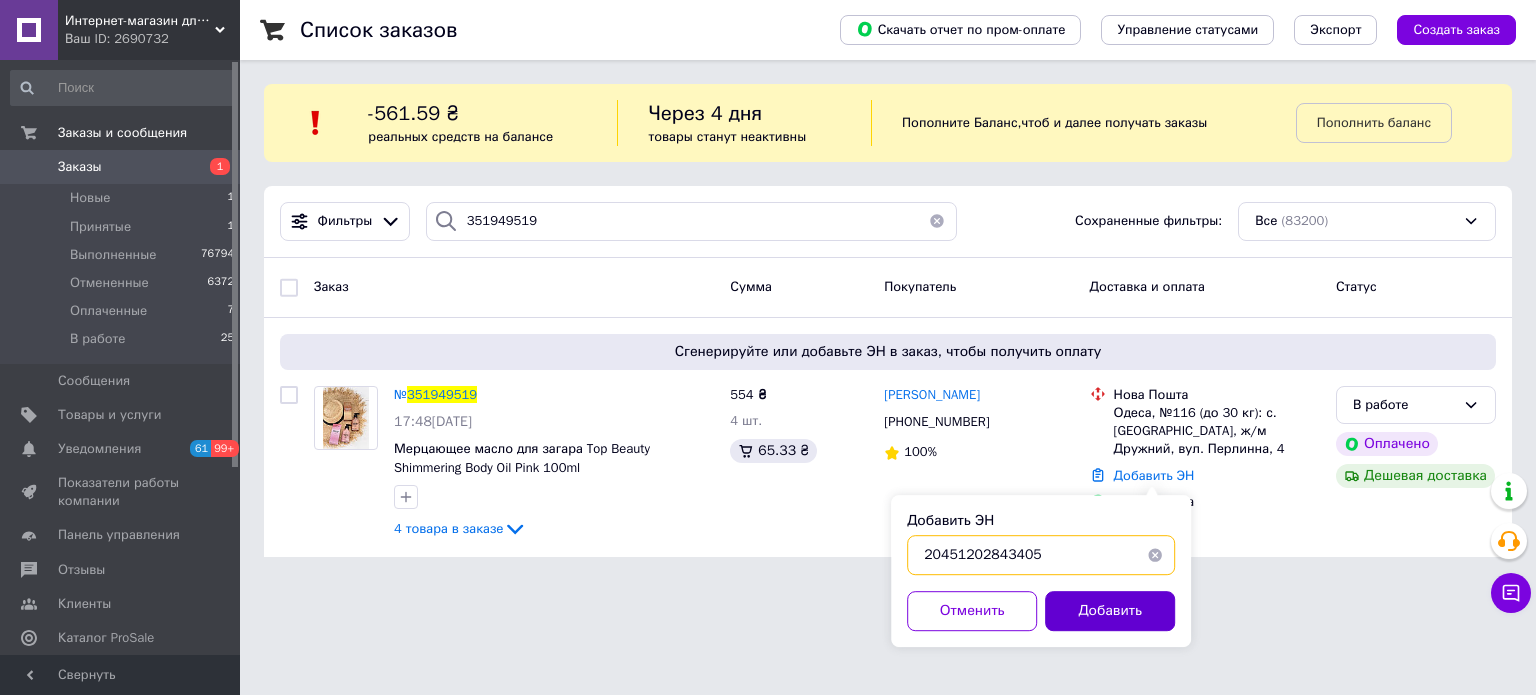 type on "20451202843405" 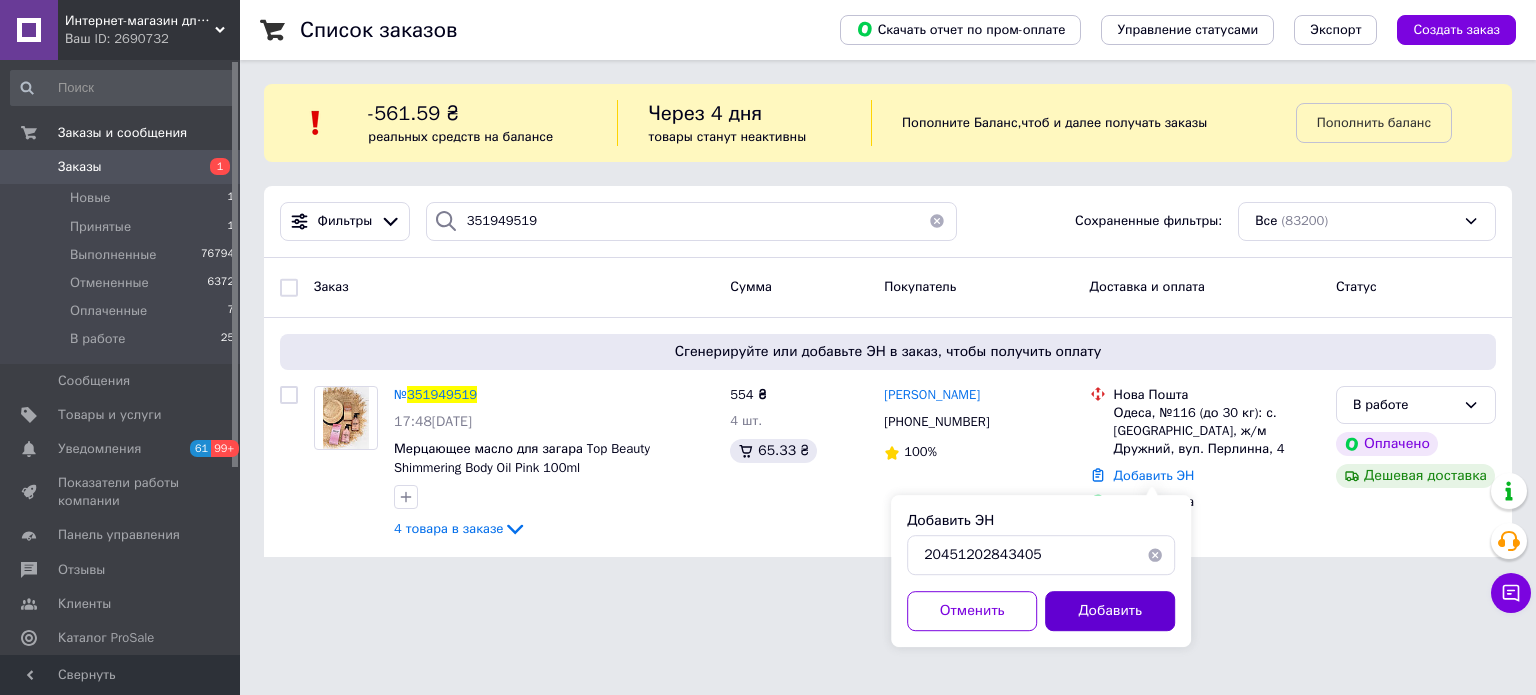 click on "Добавить" at bounding box center (1110, 611) 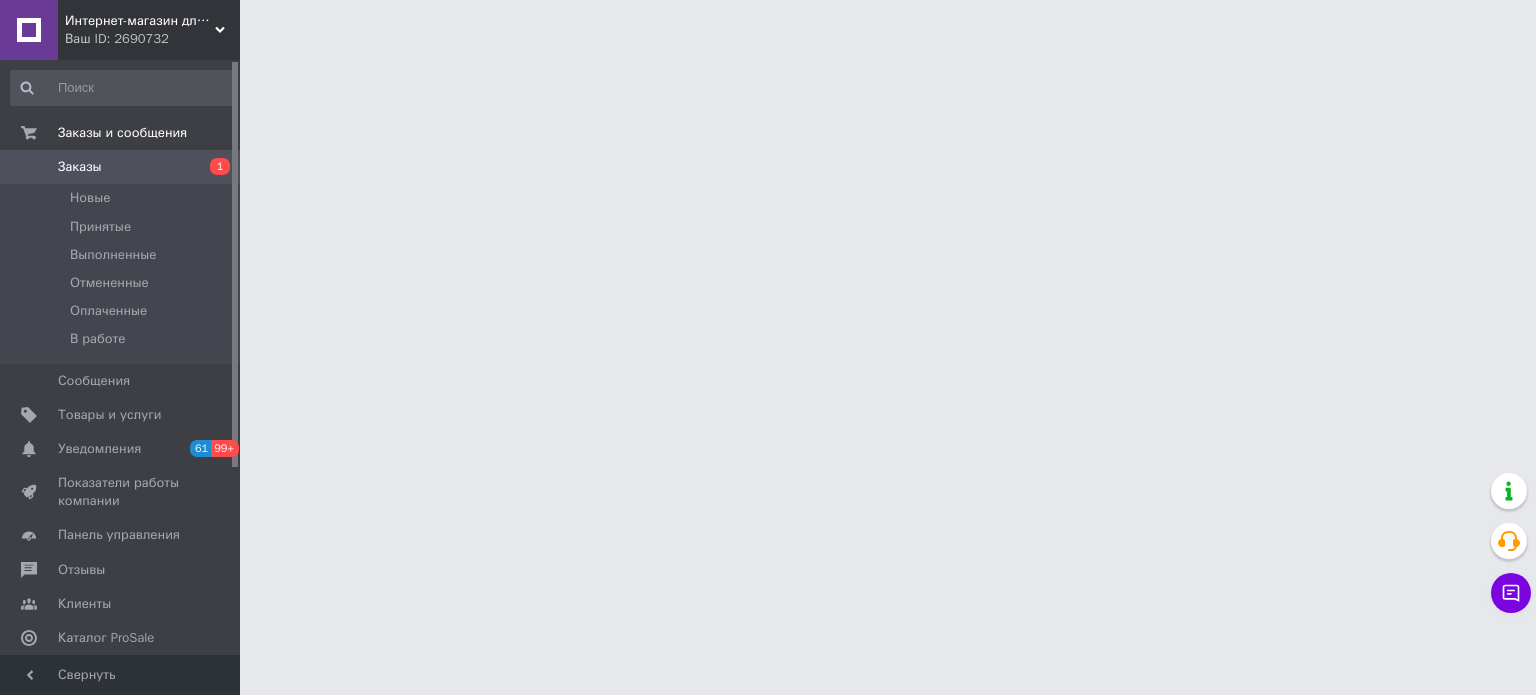 scroll, scrollTop: 0, scrollLeft: 0, axis: both 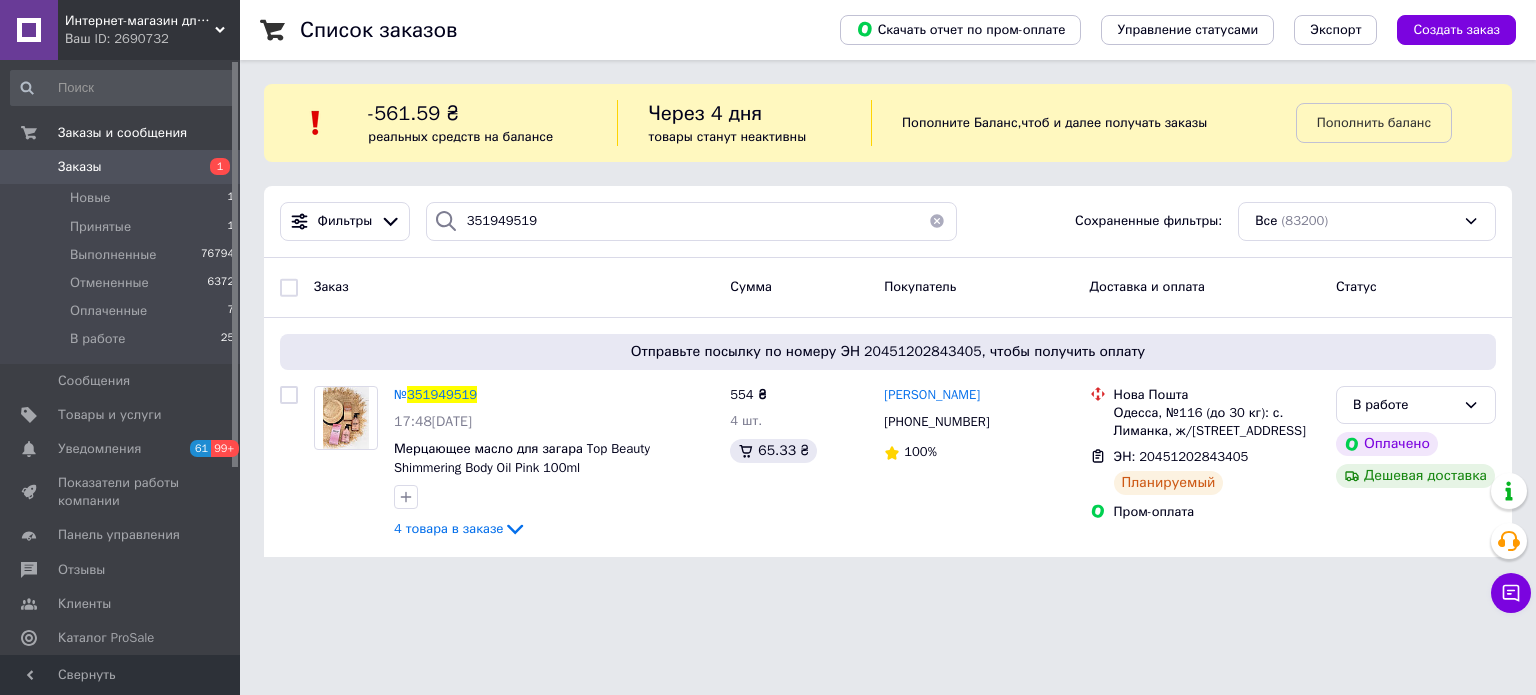 click on "Ваш ID: 2690732" at bounding box center [152, 39] 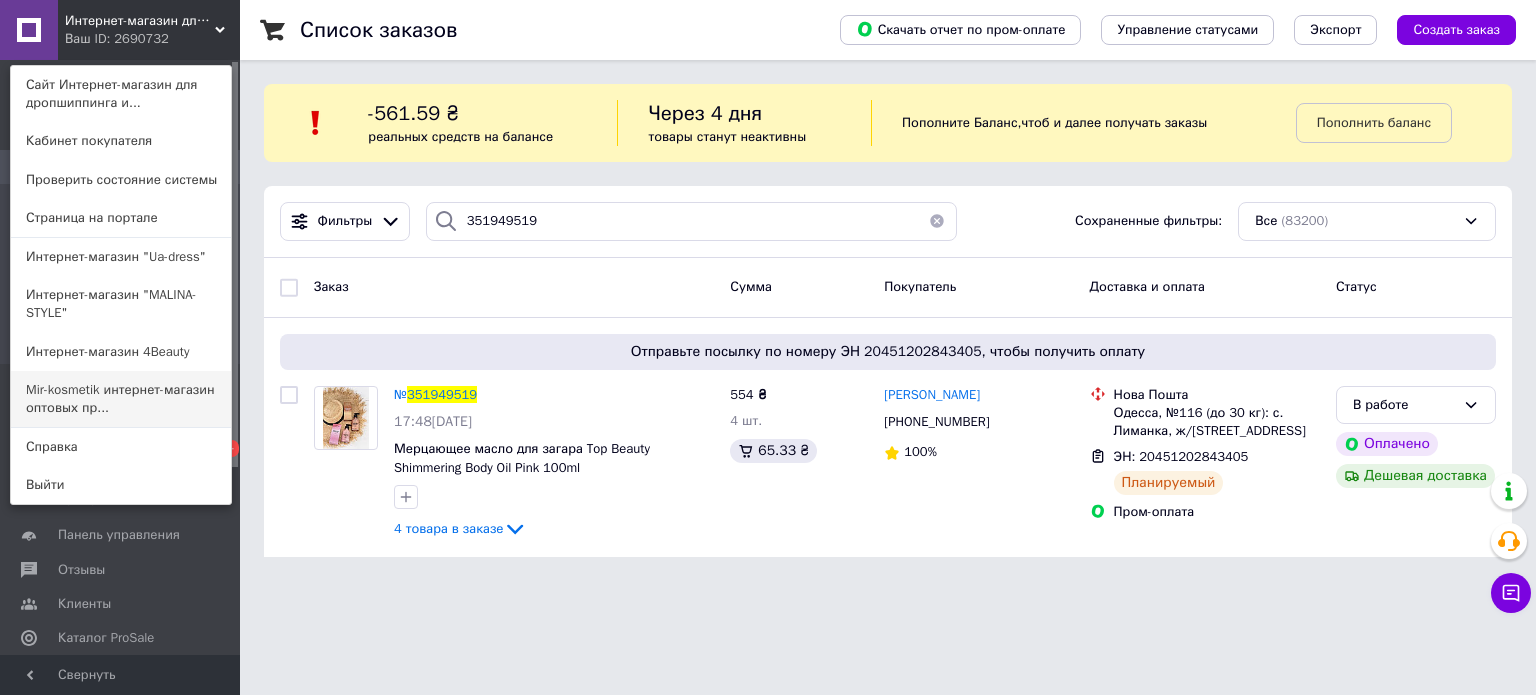 click on "Mir-kosmetik интернет-магазин оптовых пр..." at bounding box center [121, 399] 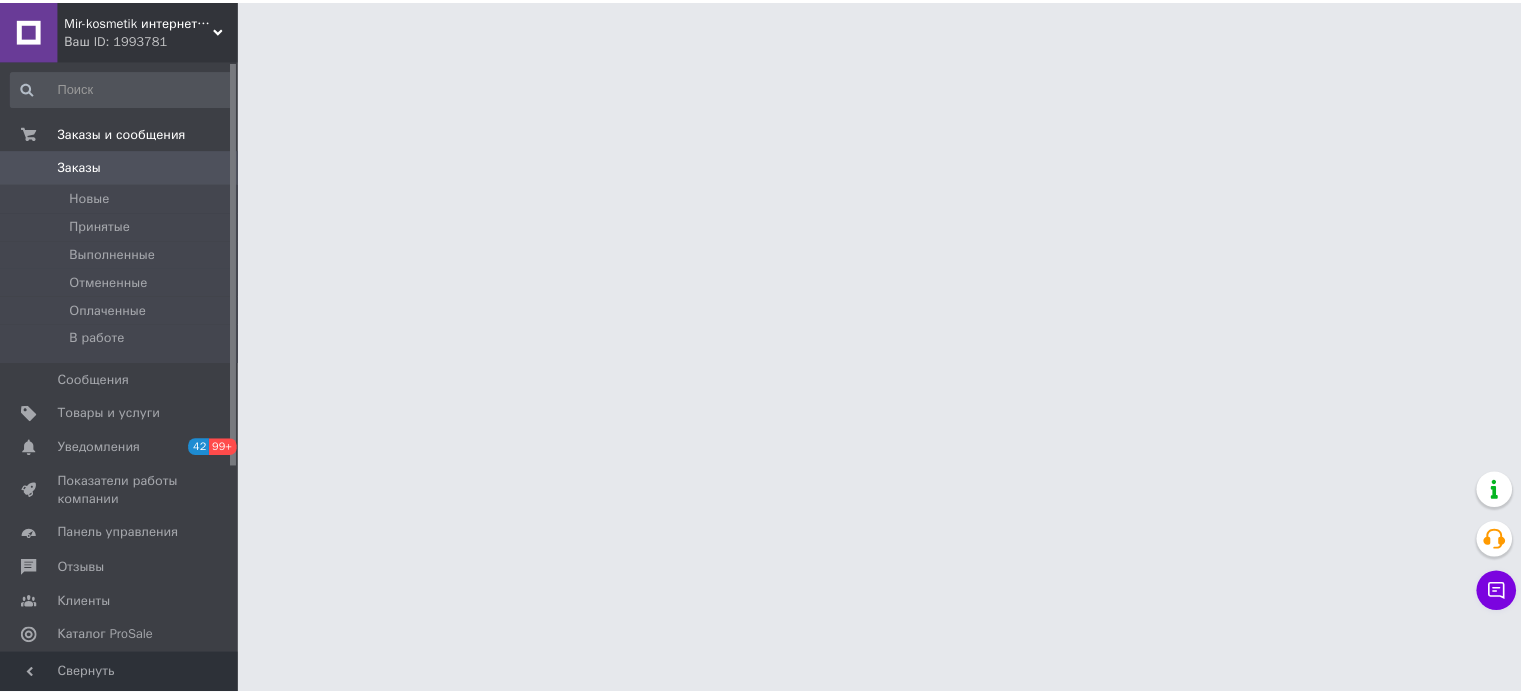 scroll, scrollTop: 0, scrollLeft: 0, axis: both 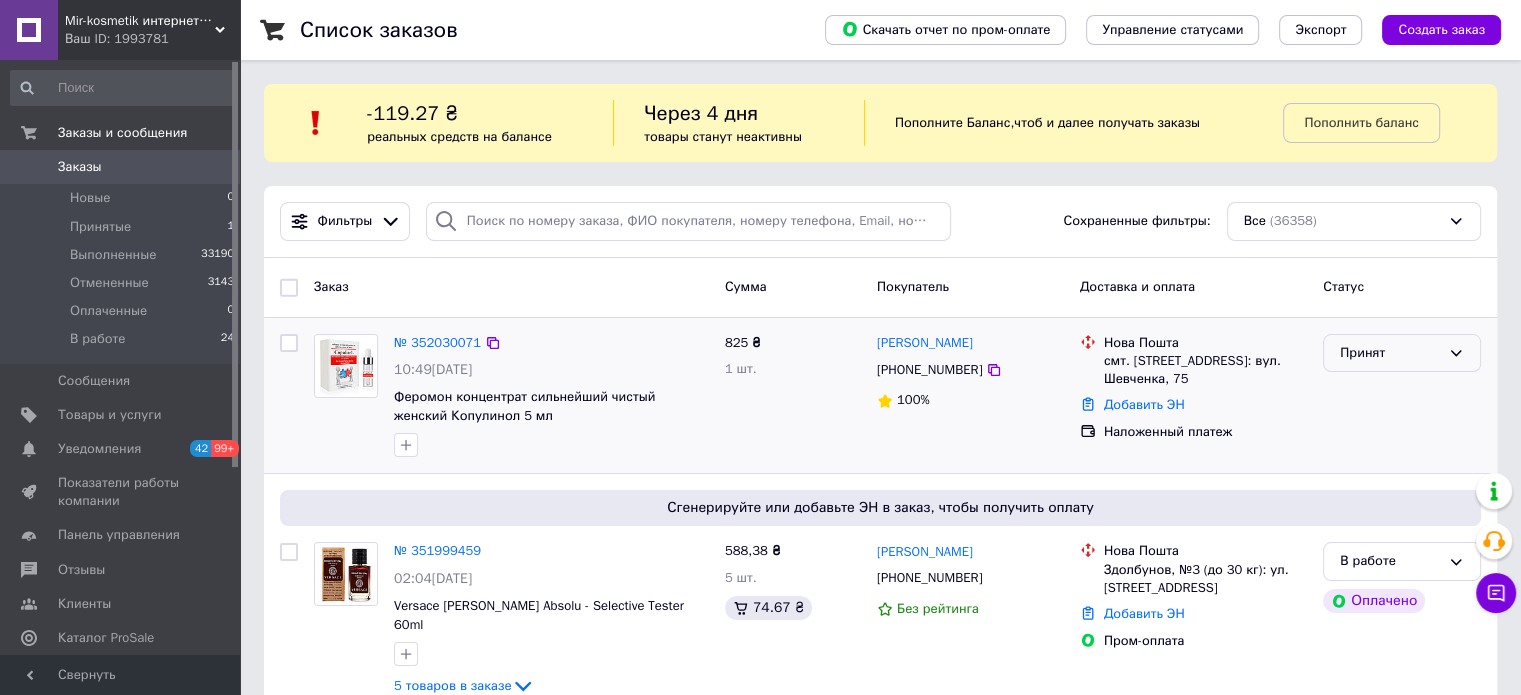 click on "Принят" at bounding box center [1390, 353] 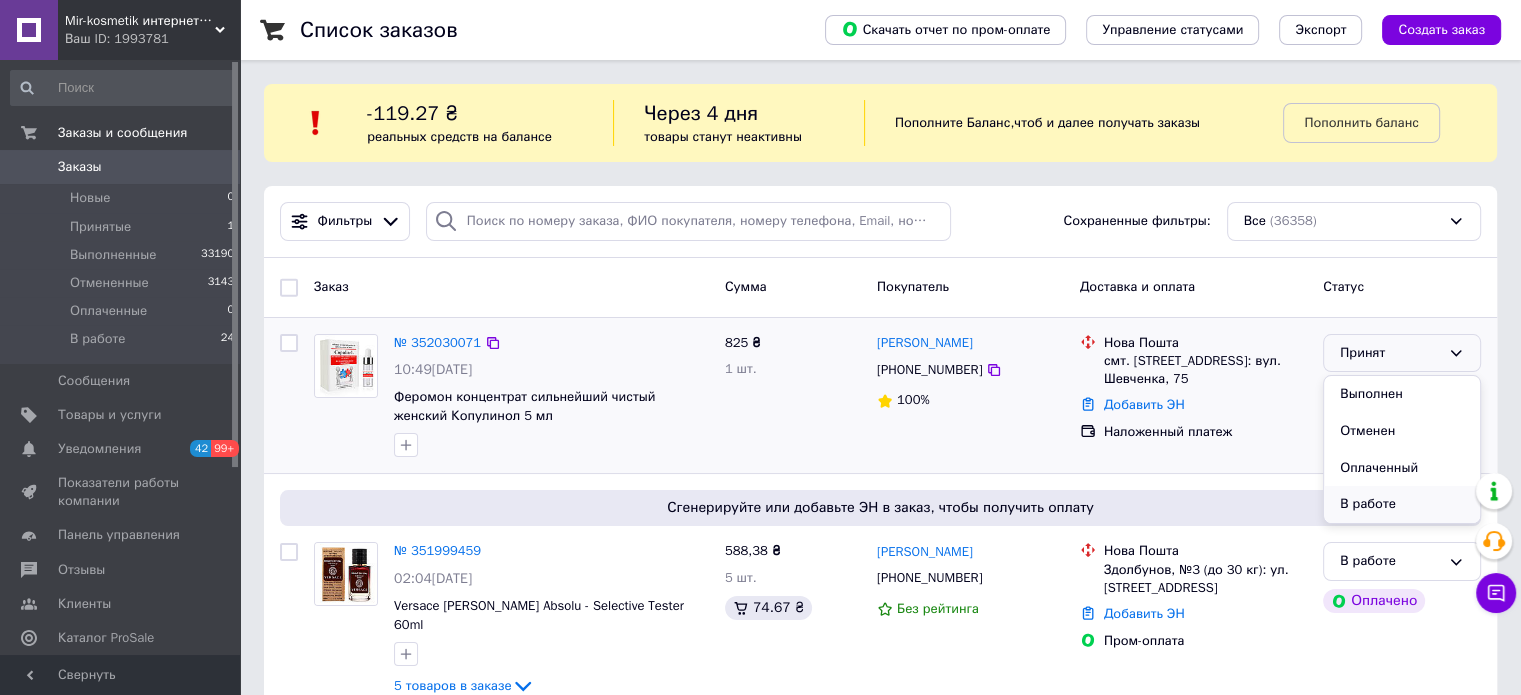 click on "В работе" at bounding box center (1402, 504) 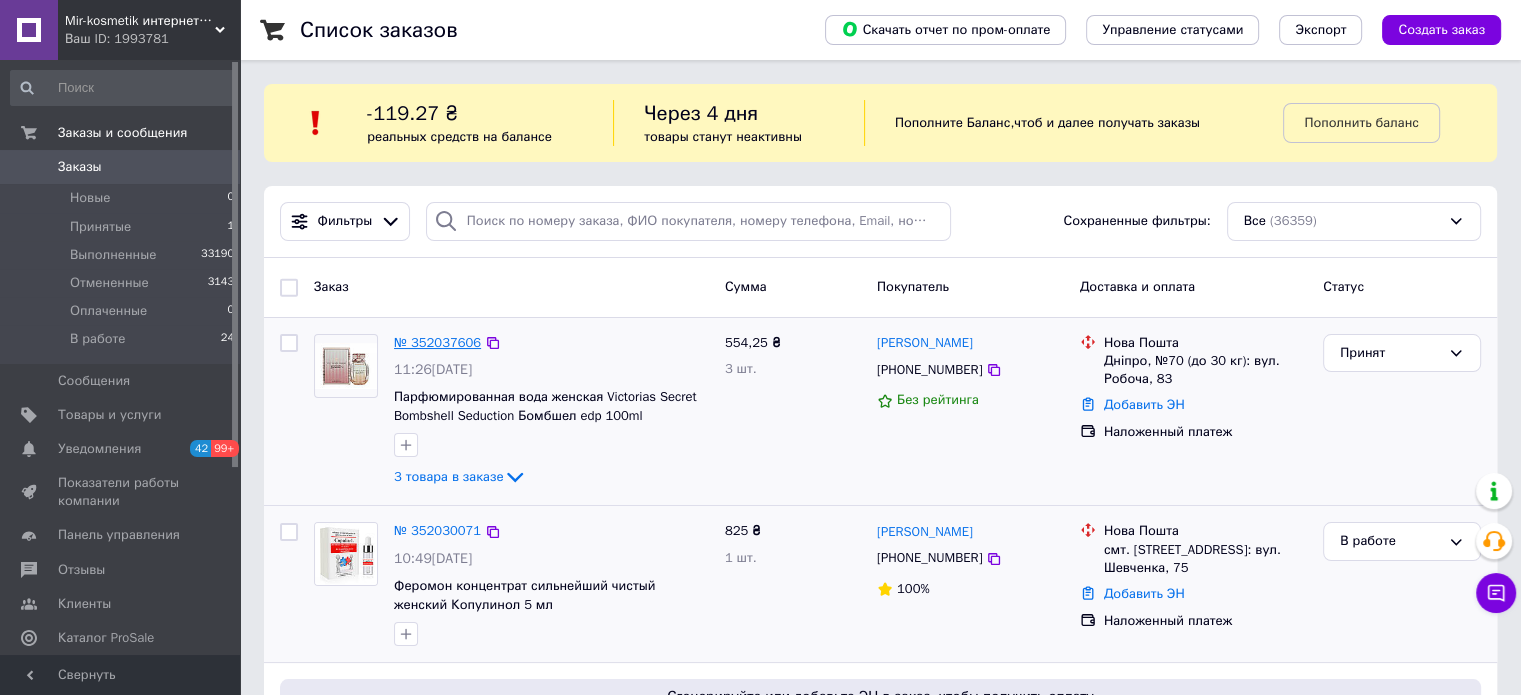 click on "№ 352037606" at bounding box center [437, 342] 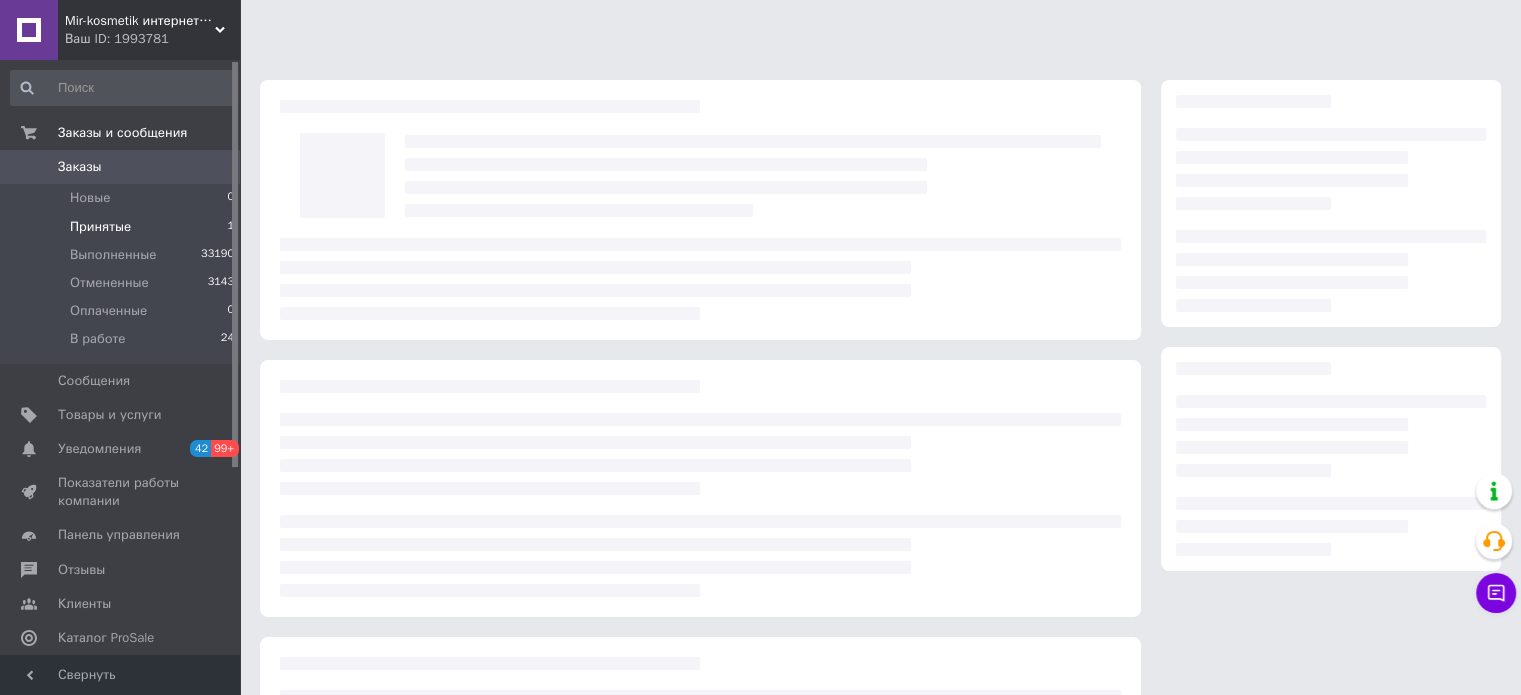 click on "Принятые" at bounding box center (100, 227) 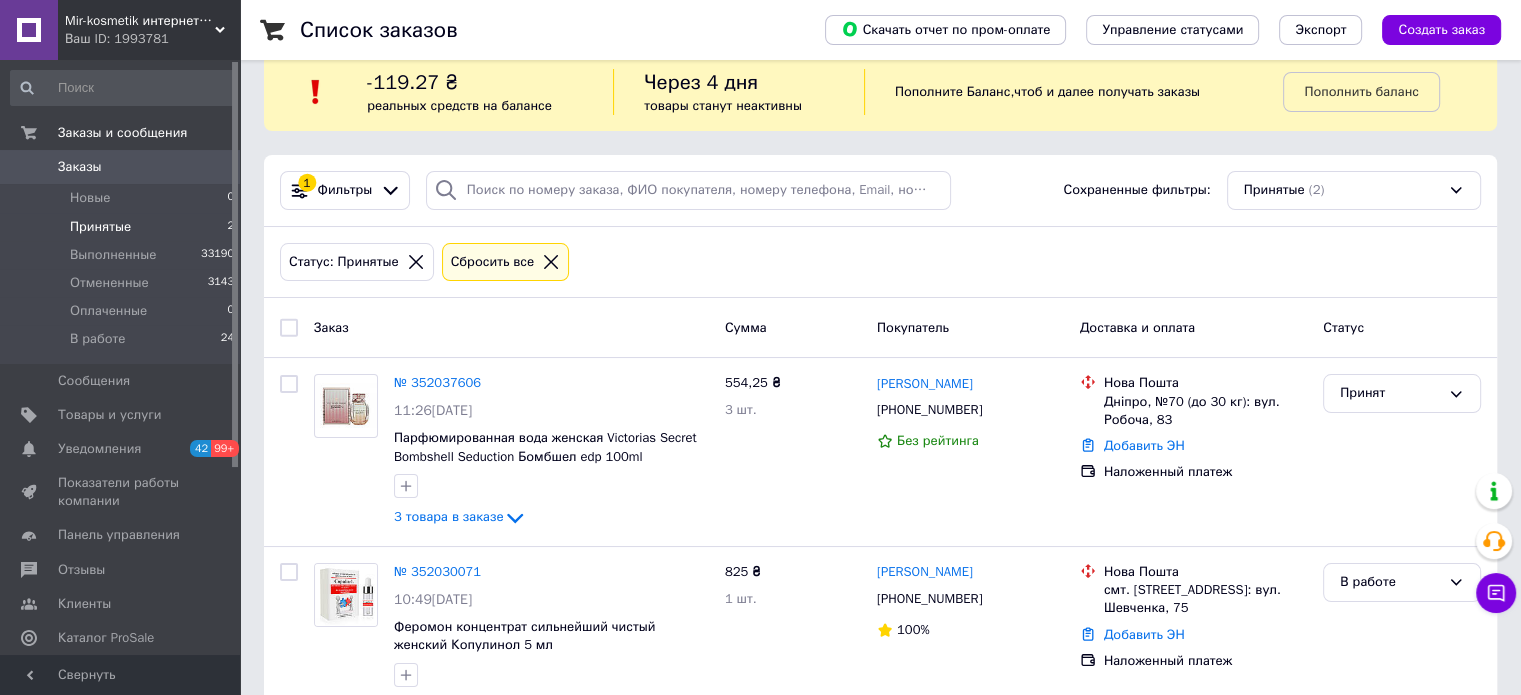 scroll, scrollTop: 61, scrollLeft: 0, axis: vertical 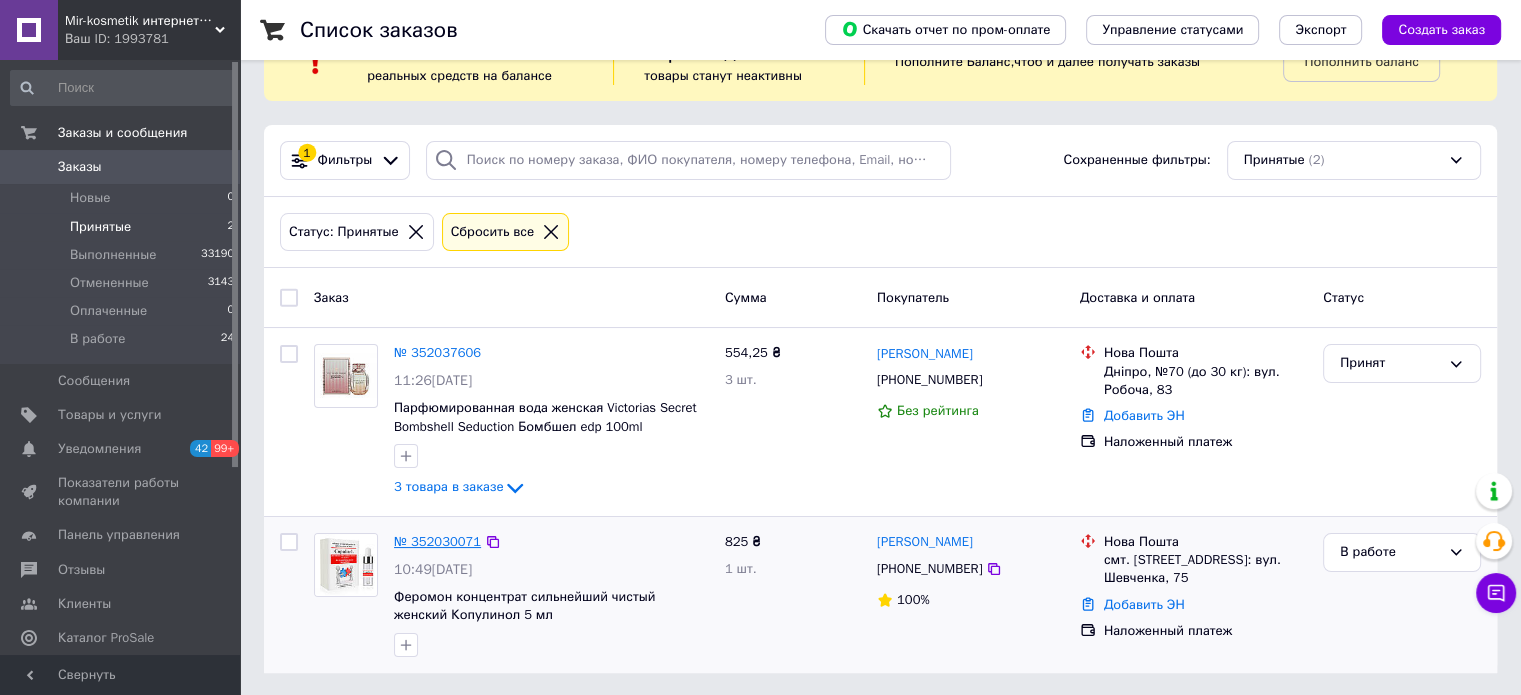 click on "№ 352030071" at bounding box center [437, 541] 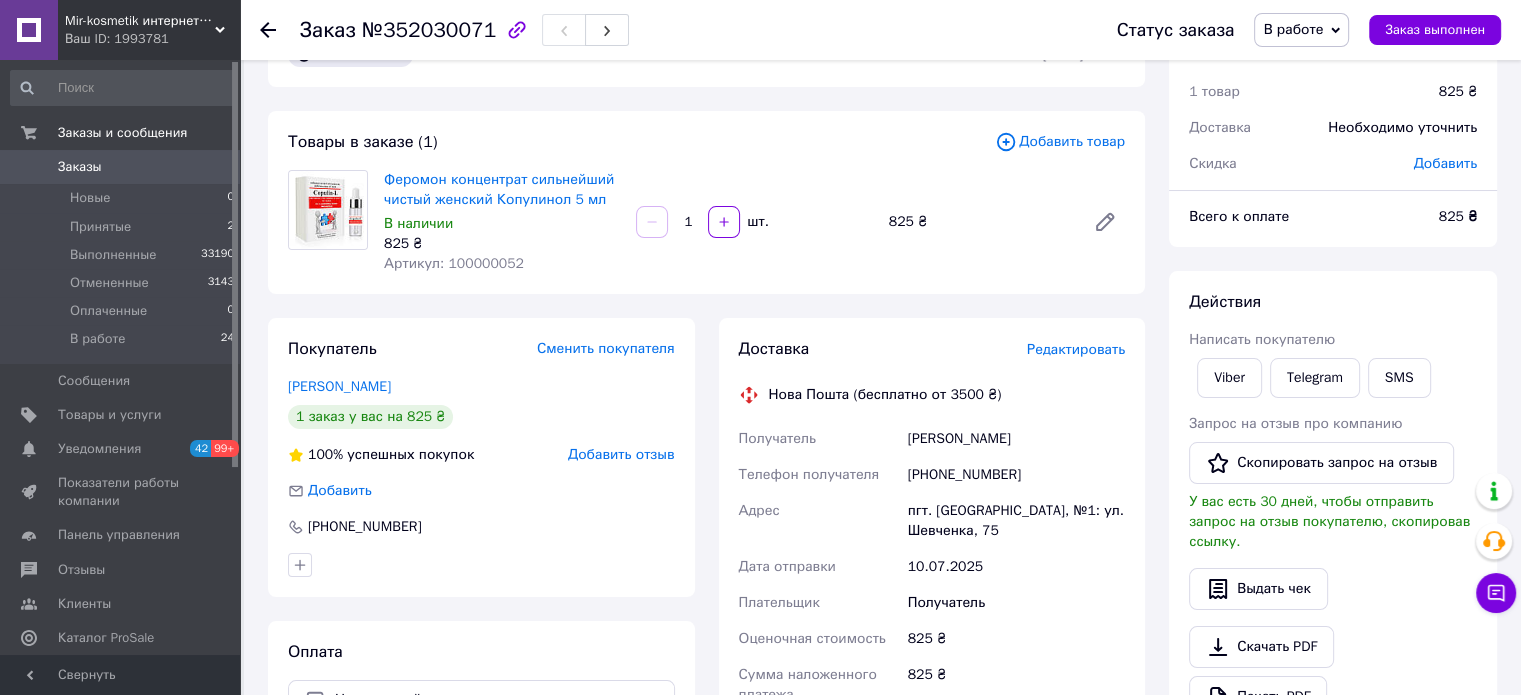drag, startPoint x: 266, startPoint y: 33, endPoint x: 300, endPoint y: 11, distance: 40.496914 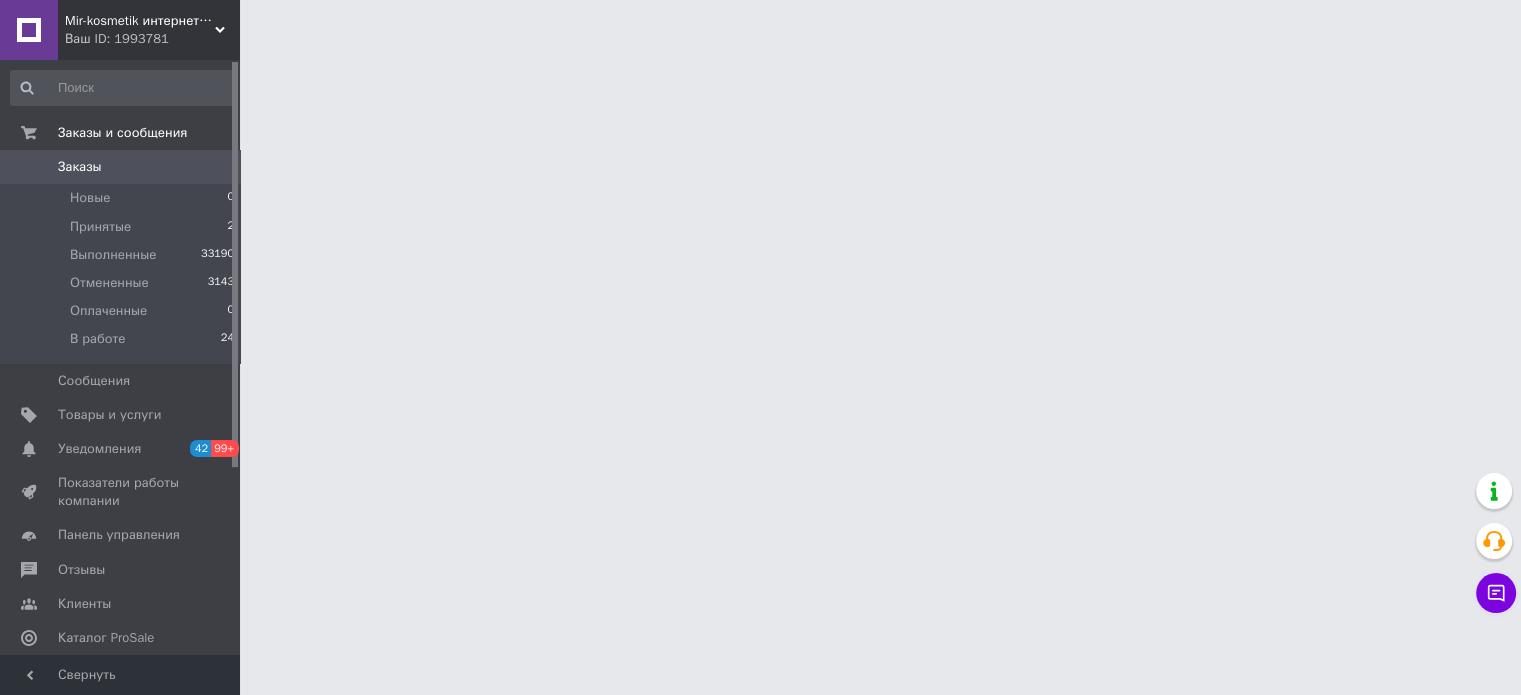 scroll, scrollTop: 0, scrollLeft: 0, axis: both 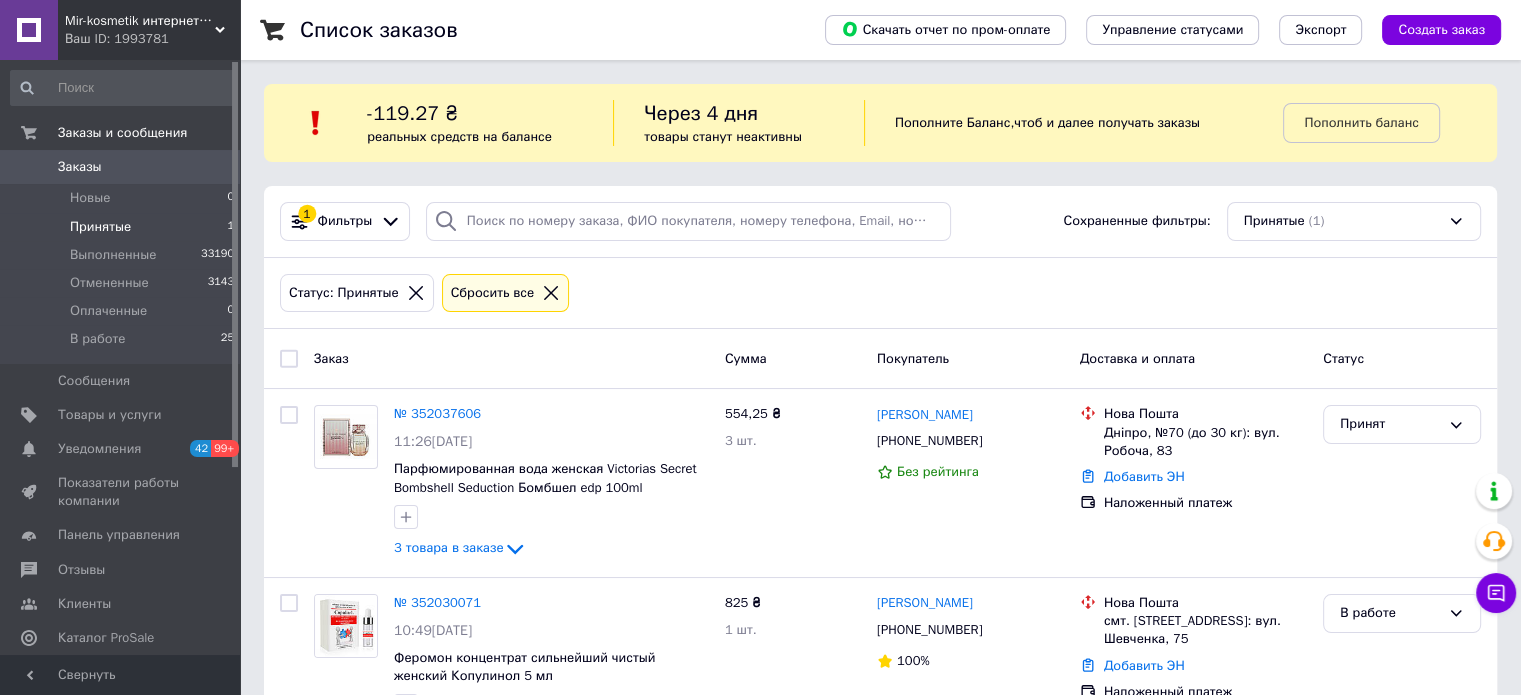 click on "Ваш ID: 1993781" at bounding box center [152, 39] 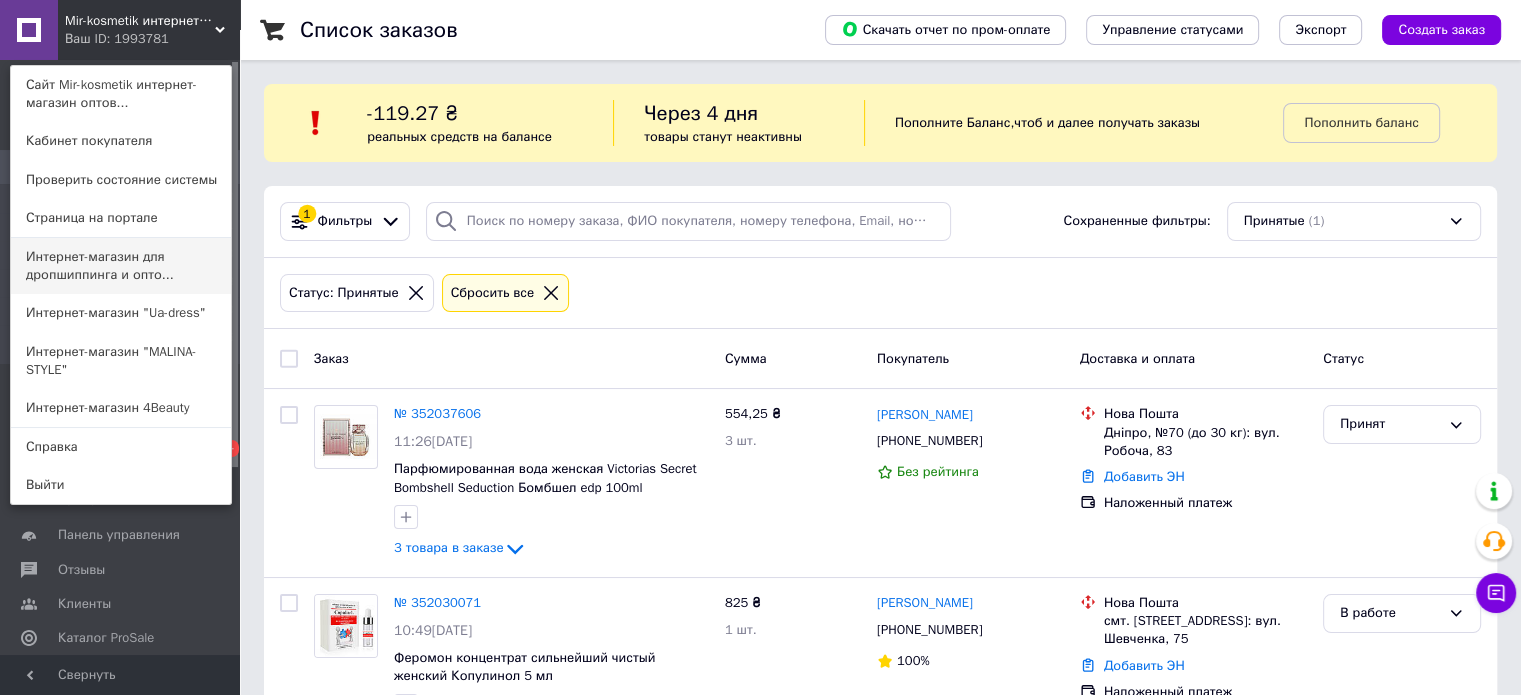 click on "Интернет-магазин для дропшиппинга и опто..." at bounding box center (121, 266) 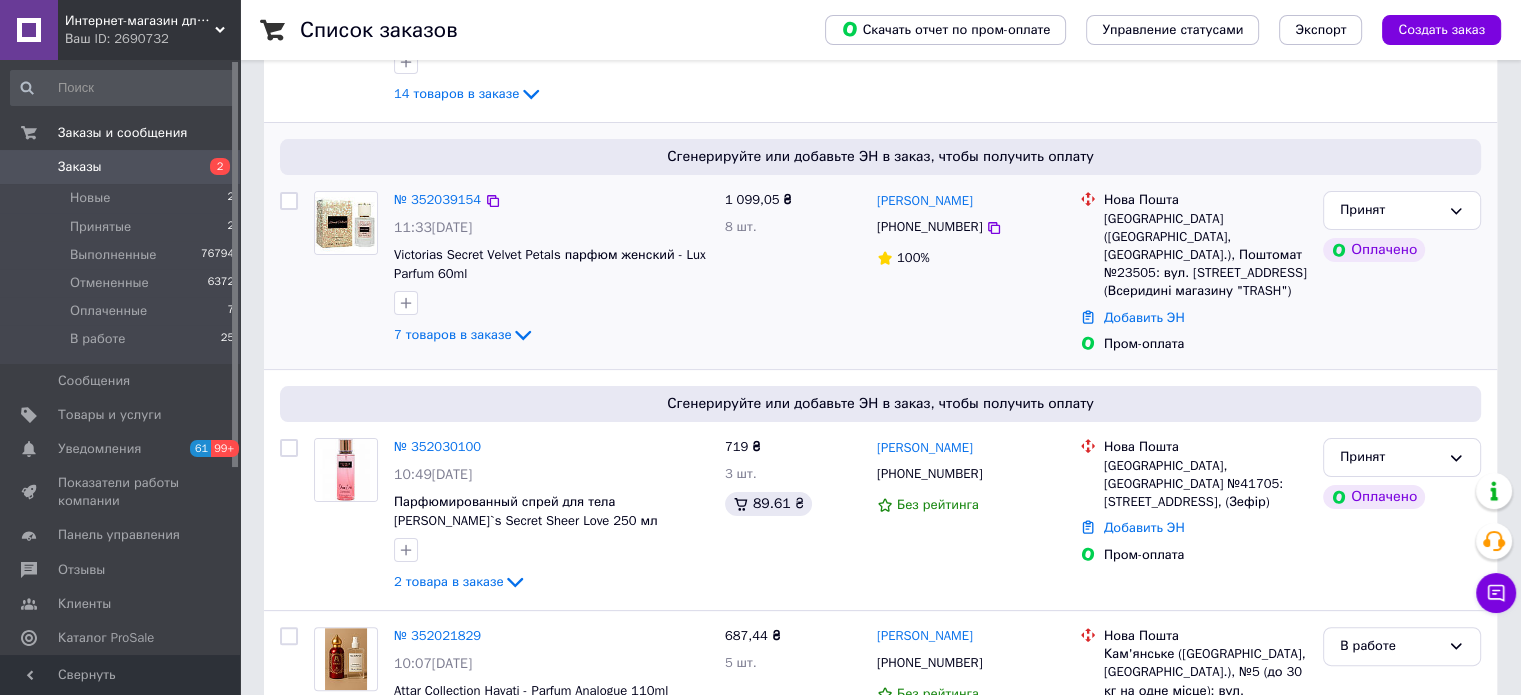 scroll, scrollTop: 500, scrollLeft: 0, axis: vertical 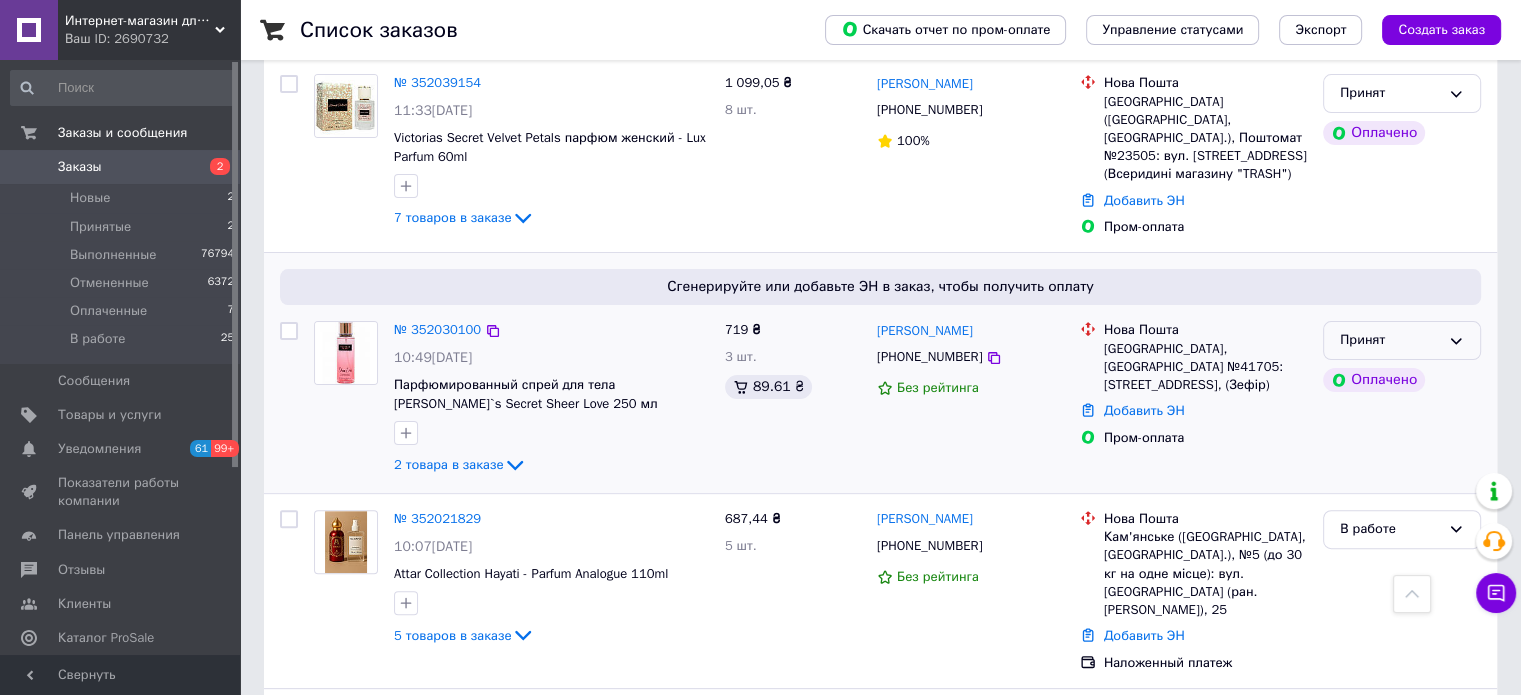 click on "Принят" at bounding box center [1402, 340] 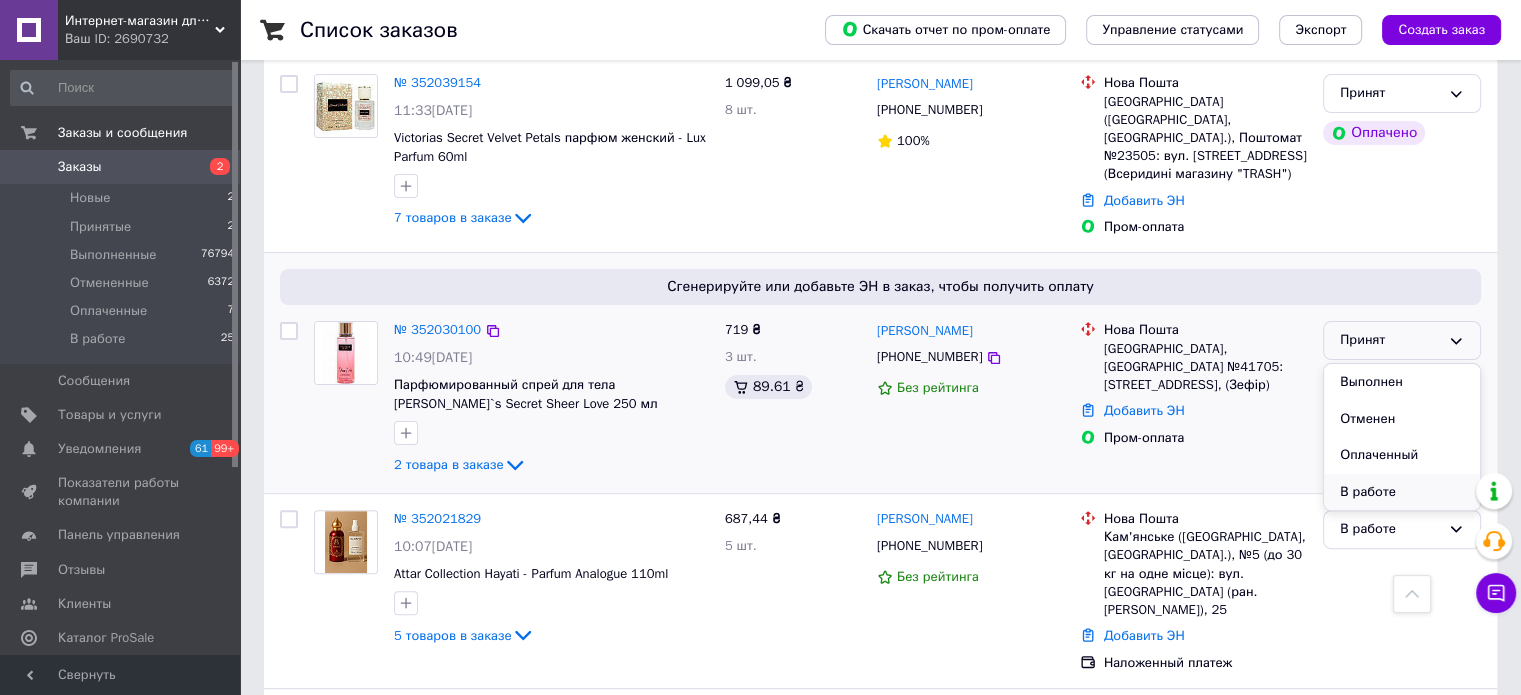 click on "В работе" at bounding box center [1402, 492] 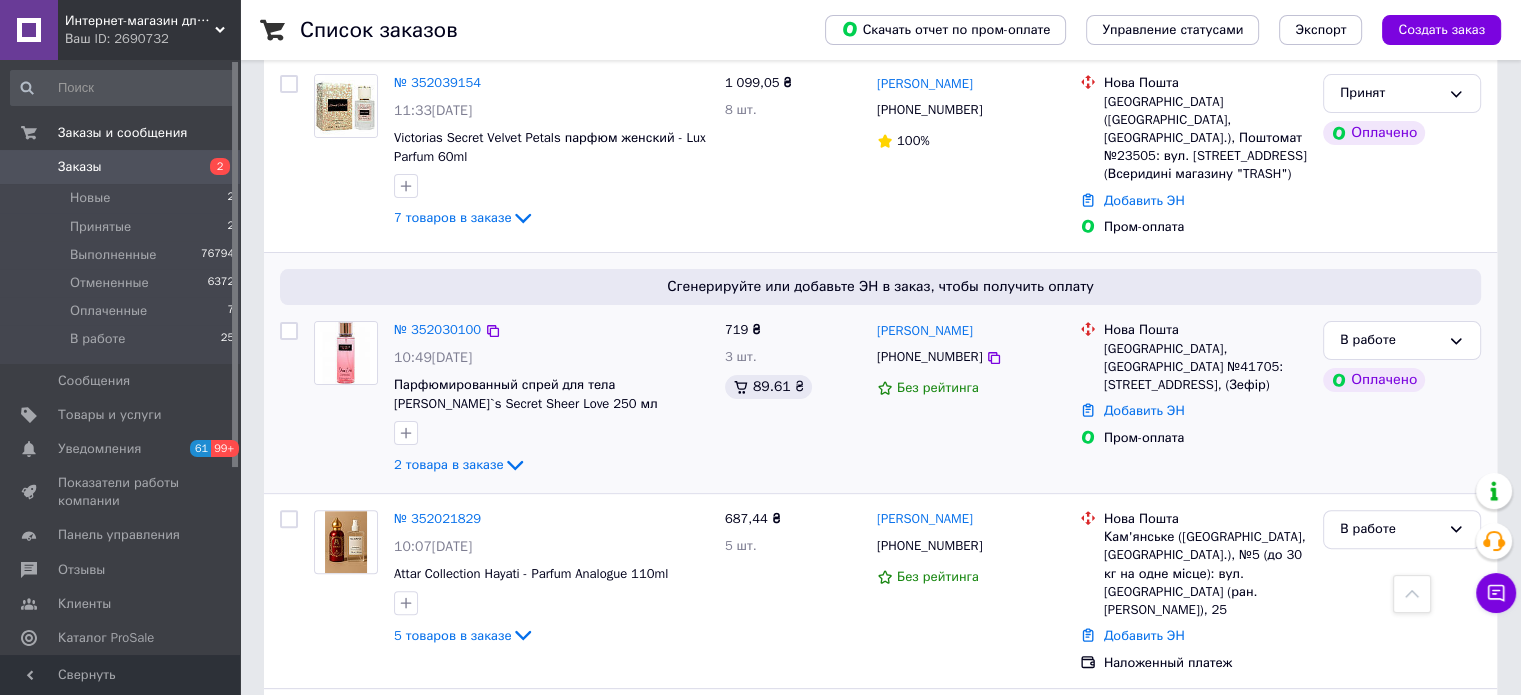 click on "Интернет-магазин для дропшиппинга и оптовых покупок" at bounding box center [140, 21] 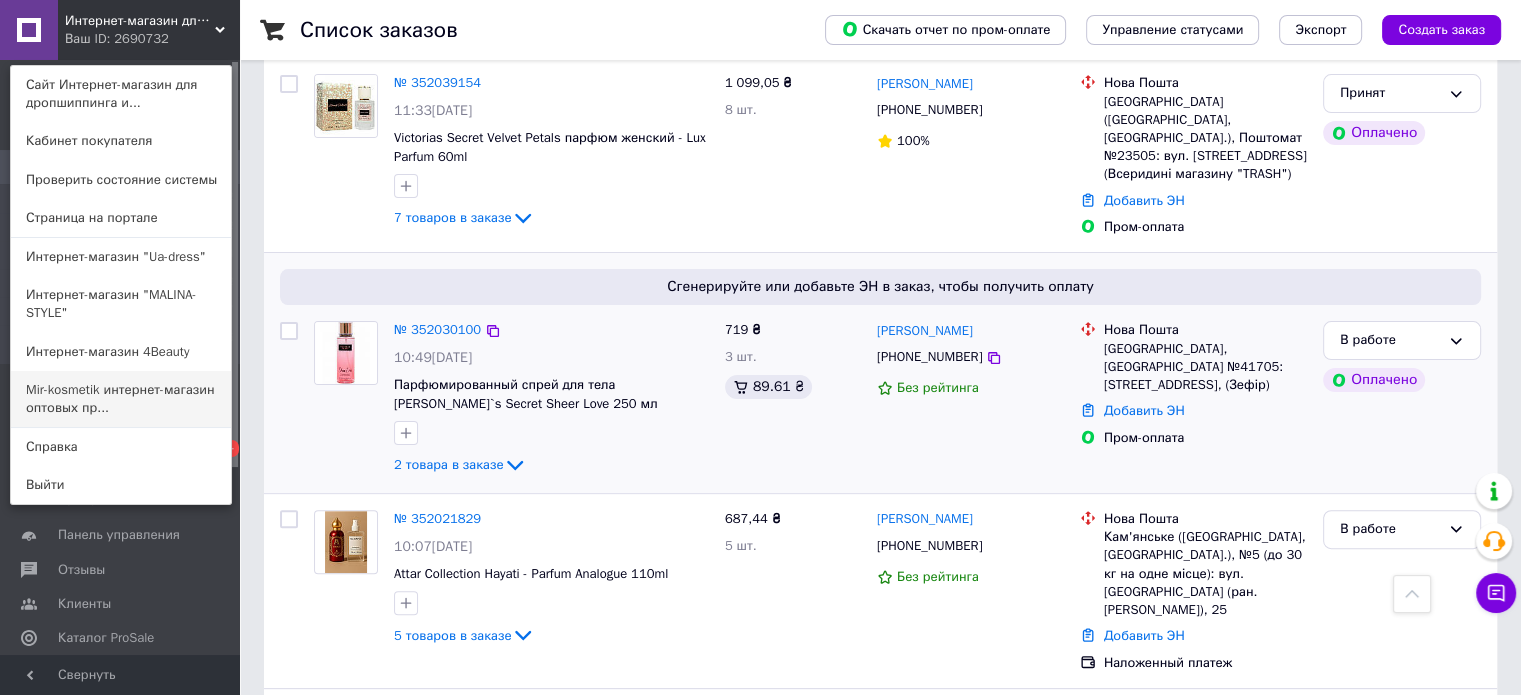 click on "Mir-kosmetik интернет-магазин оптовых пр..." at bounding box center (121, 399) 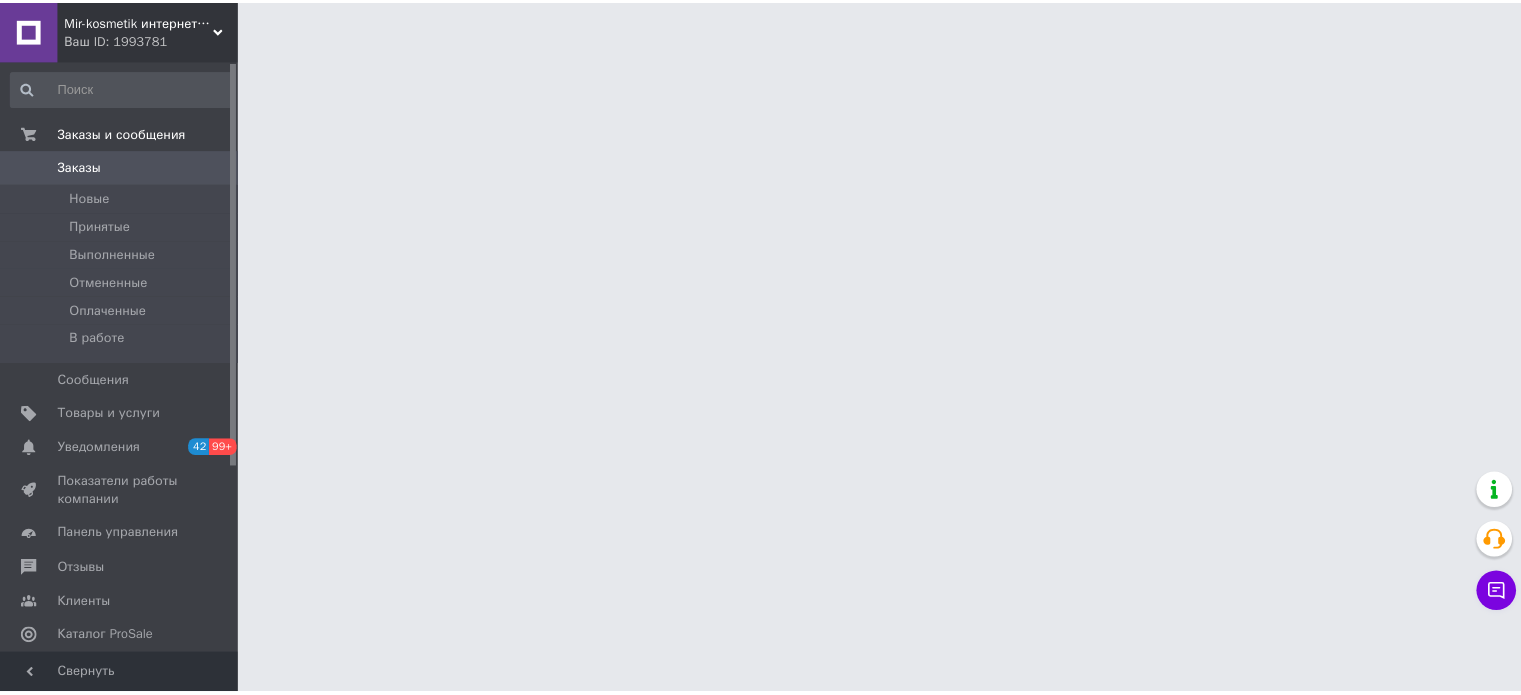 scroll, scrollTop: 0, scrollLeft: 0, axis: both 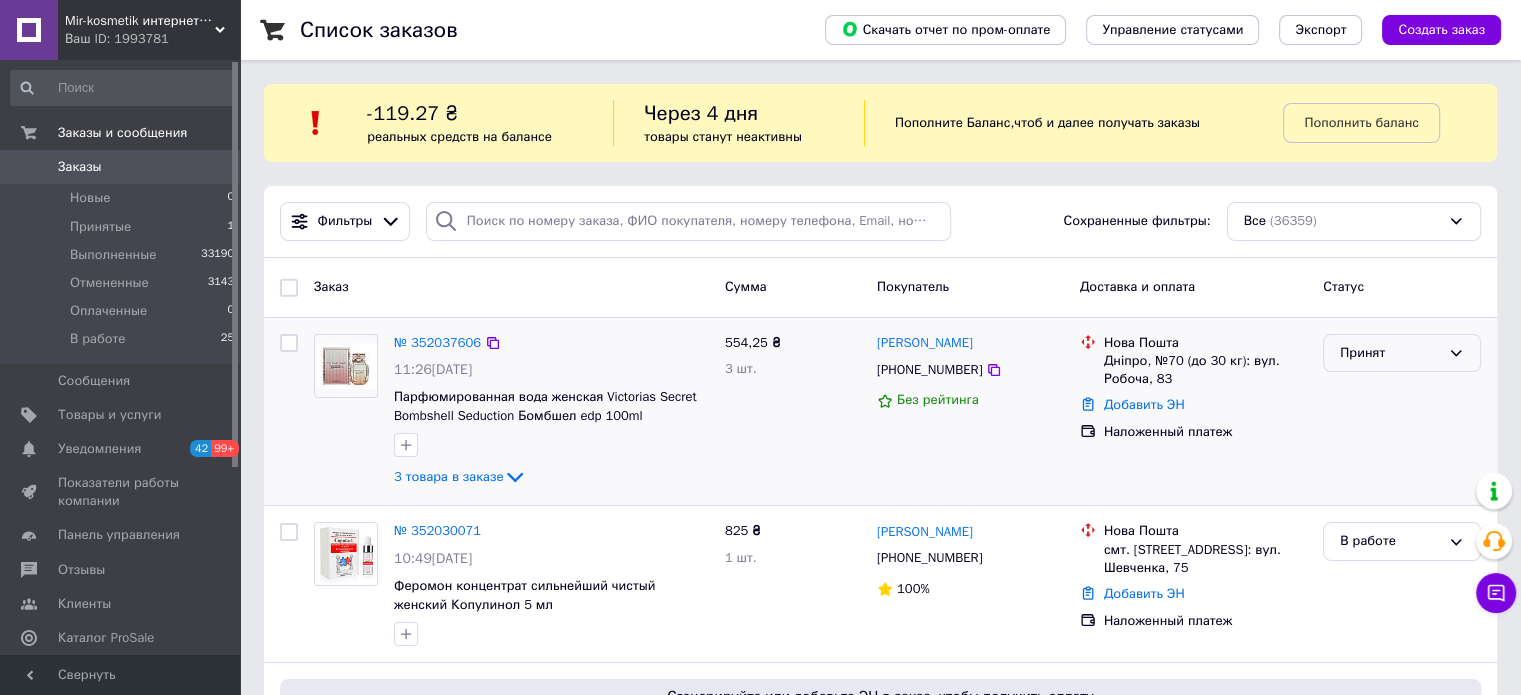 click on "Принят" at bounding box center [1390, 353] 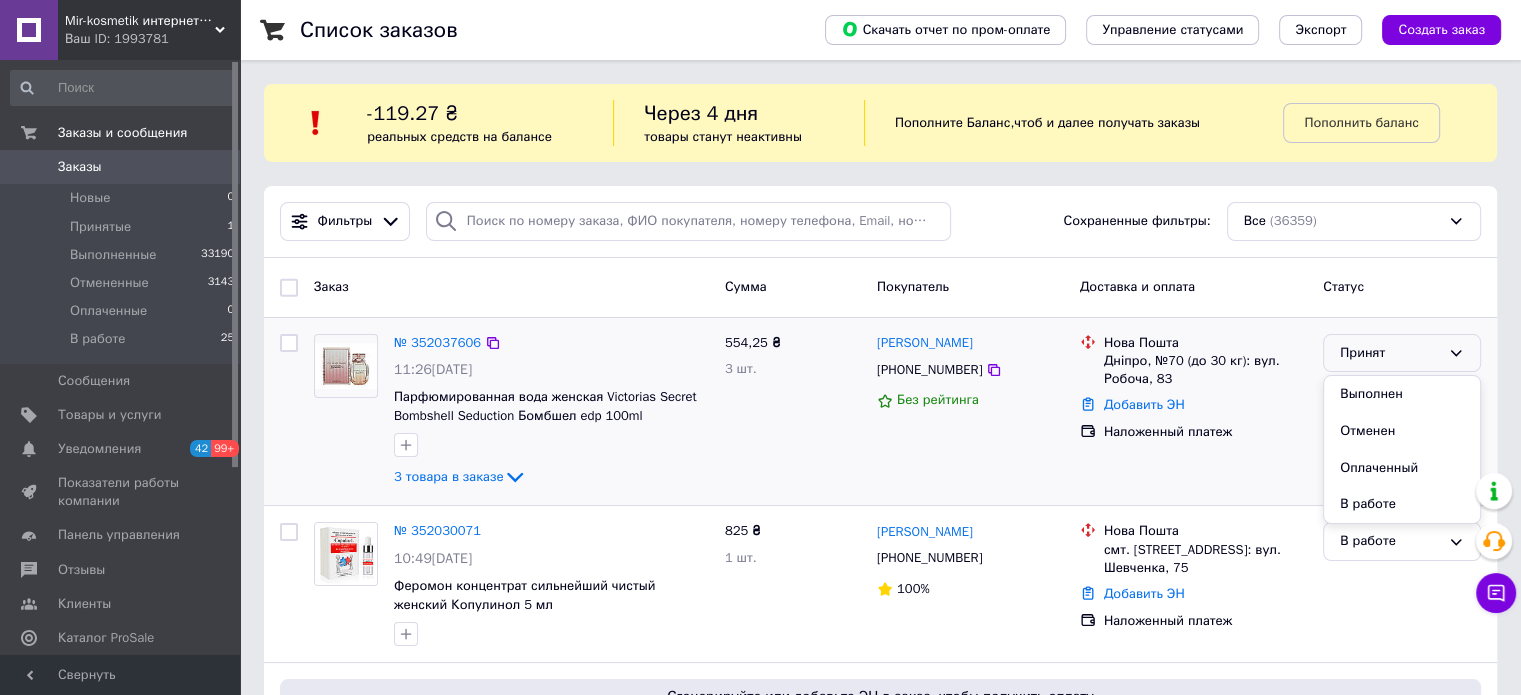 click on "В работе" at bounding box center (1402, 504) 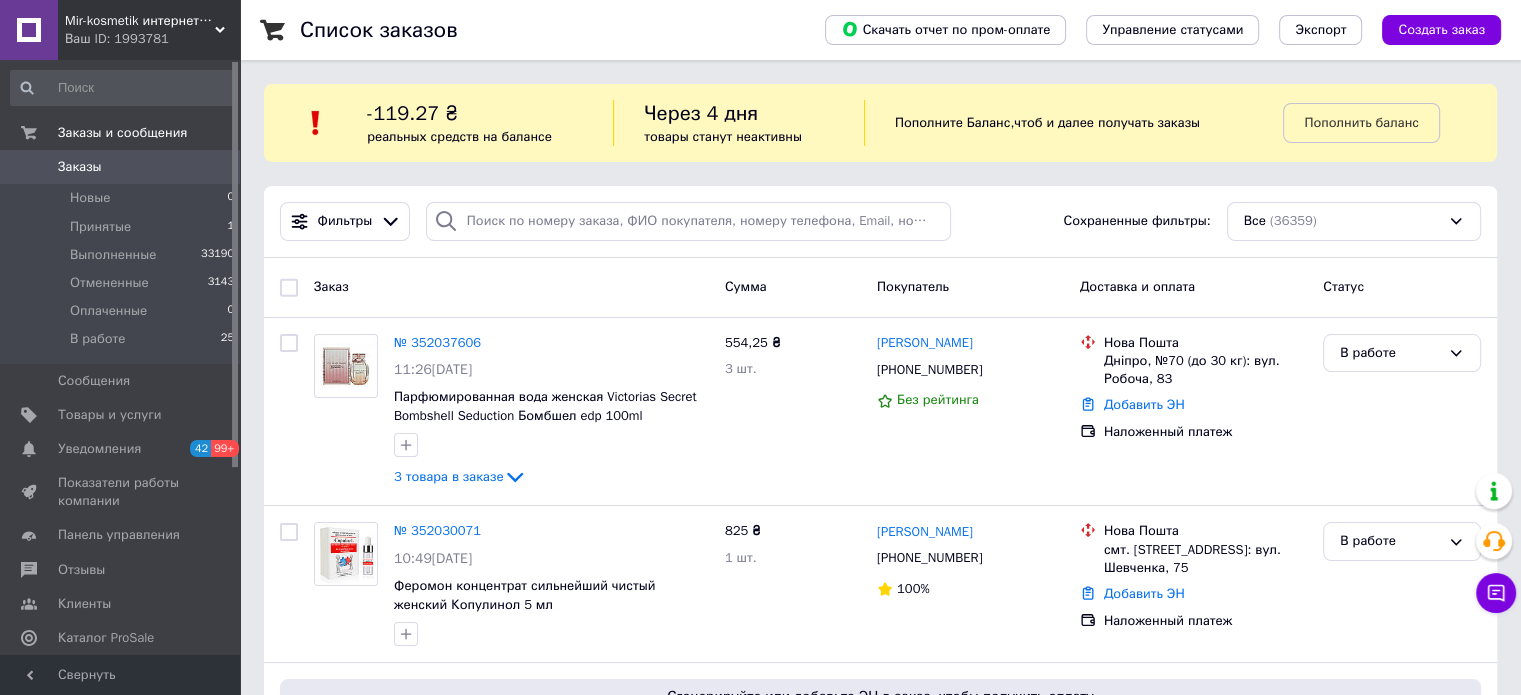 click on "Ваш ID: 1993781" at bounding box center (152, 39) 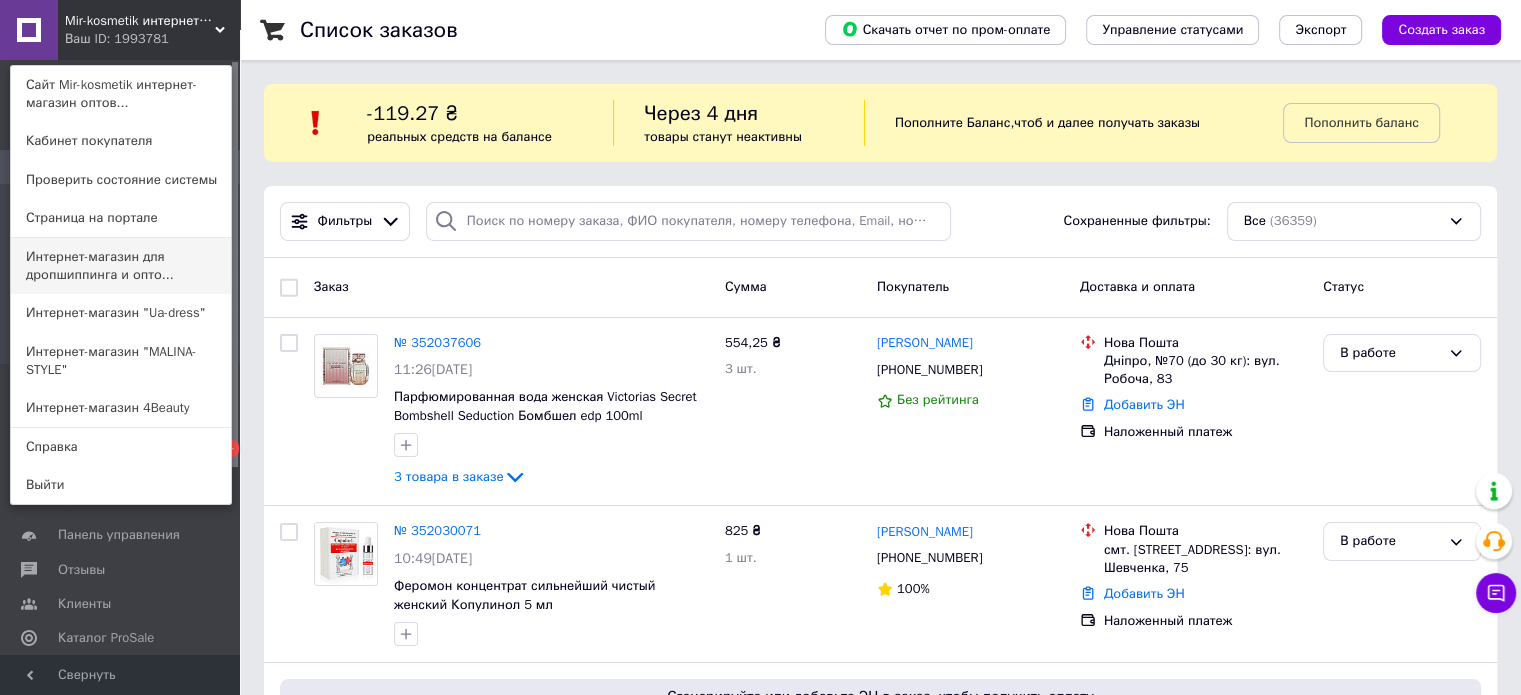 click on "Интернет-магазин для дропшиппинга и опто..." at bounding box center [121, 266] 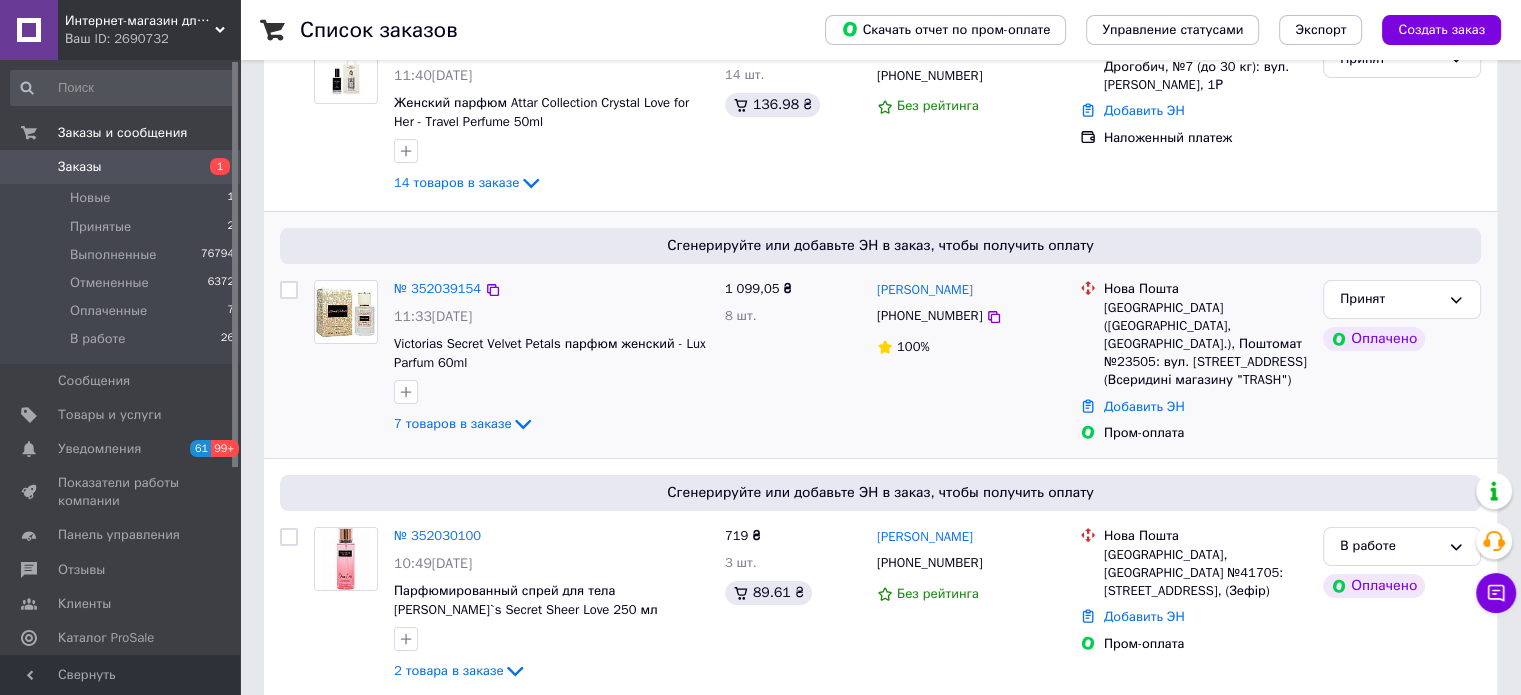 scroll, scrollTop: 300, scrollLeft: 0, axis: vertical 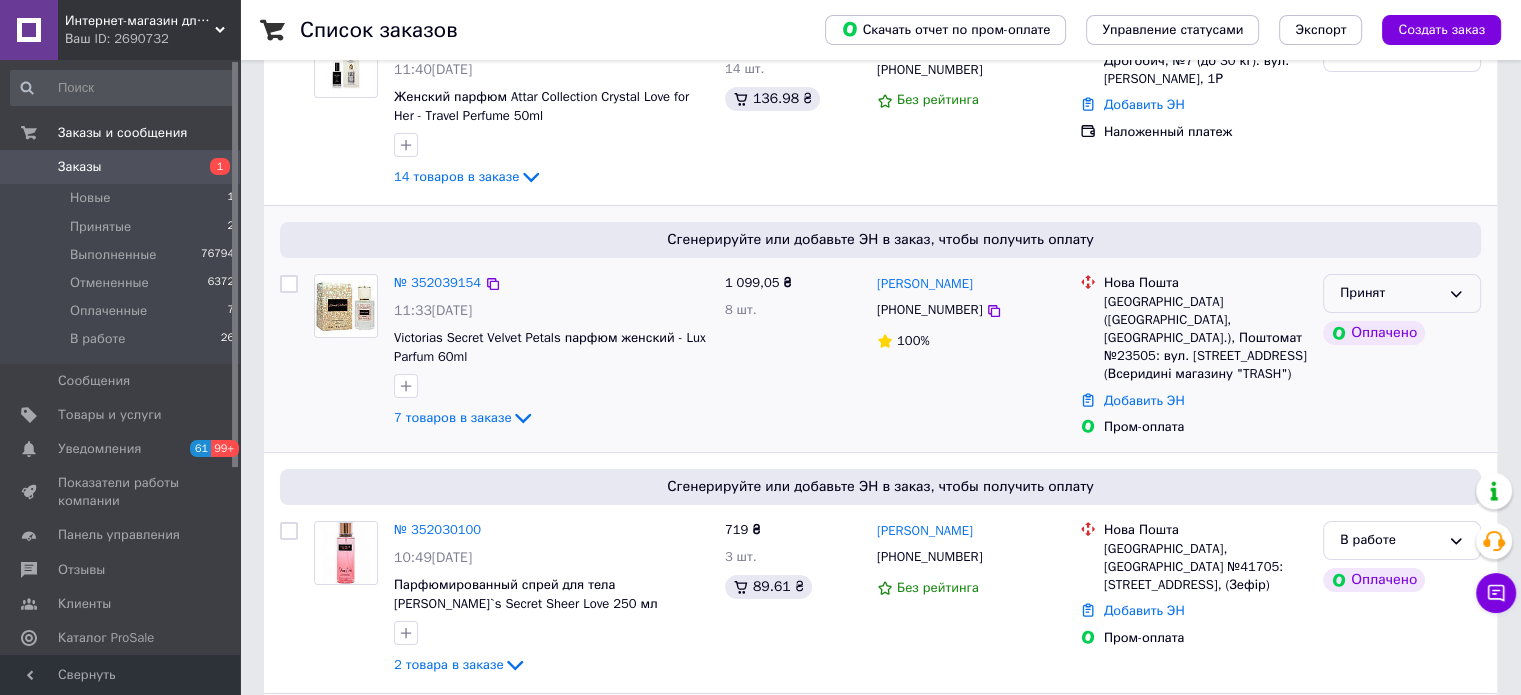 click on "Принят" at bounding box center [1390, 293] 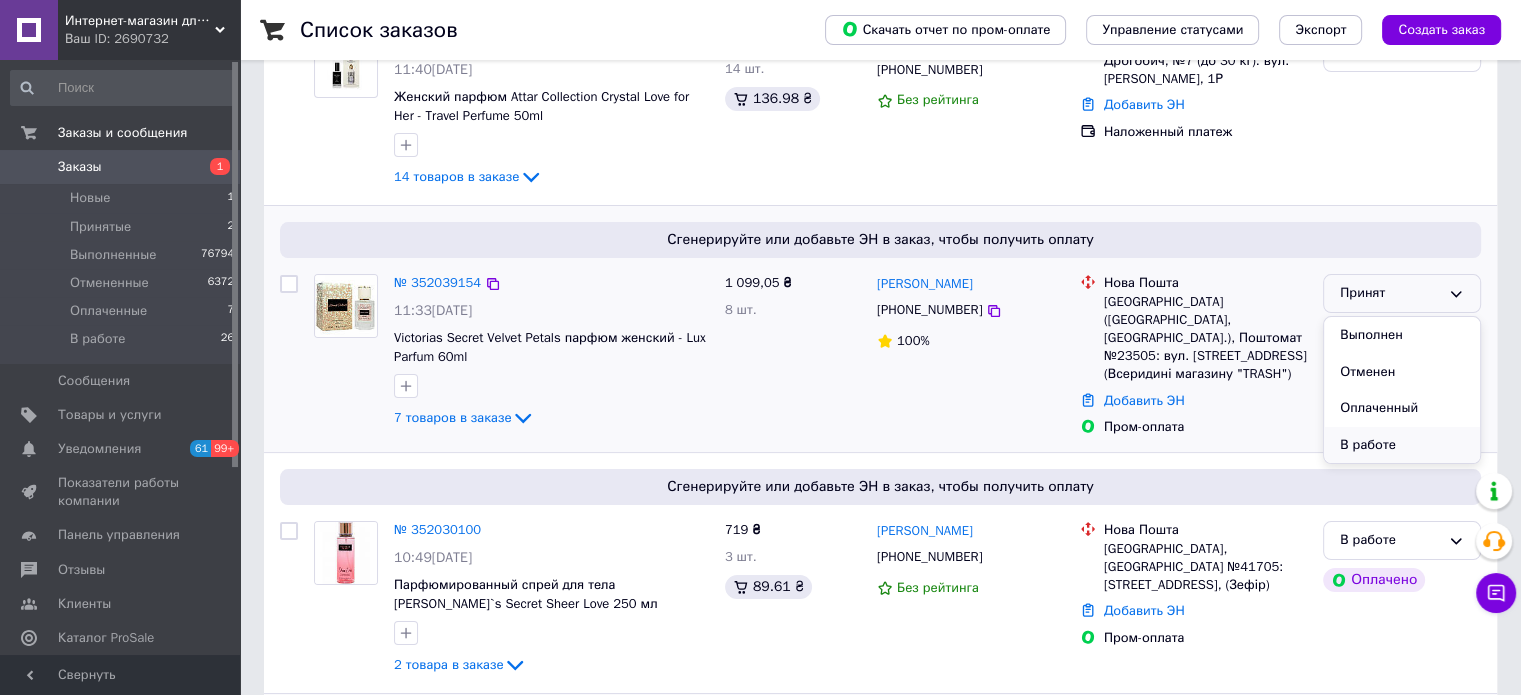 click on "В работе" at bounding box center [1402, 445] 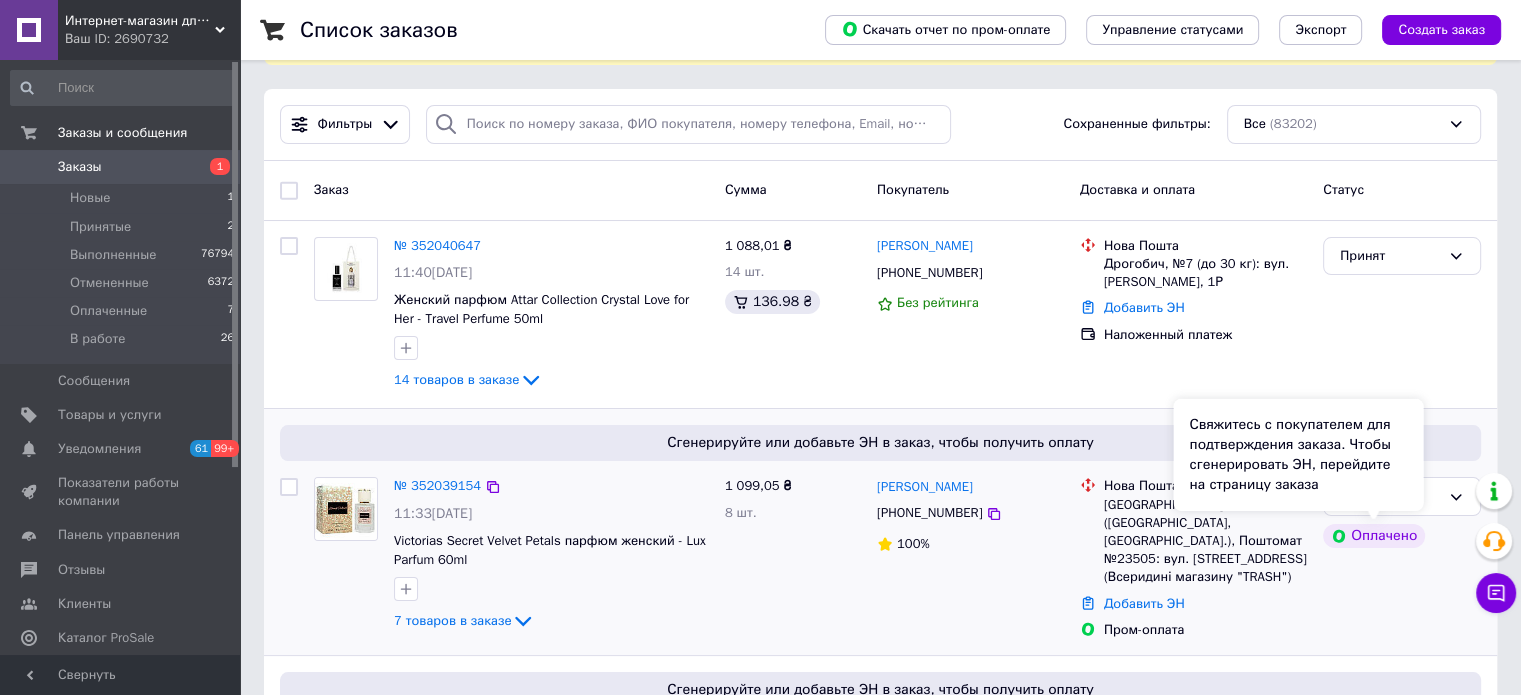 scroll, scrollTop: 0, scrollLeft: 0, axis: both 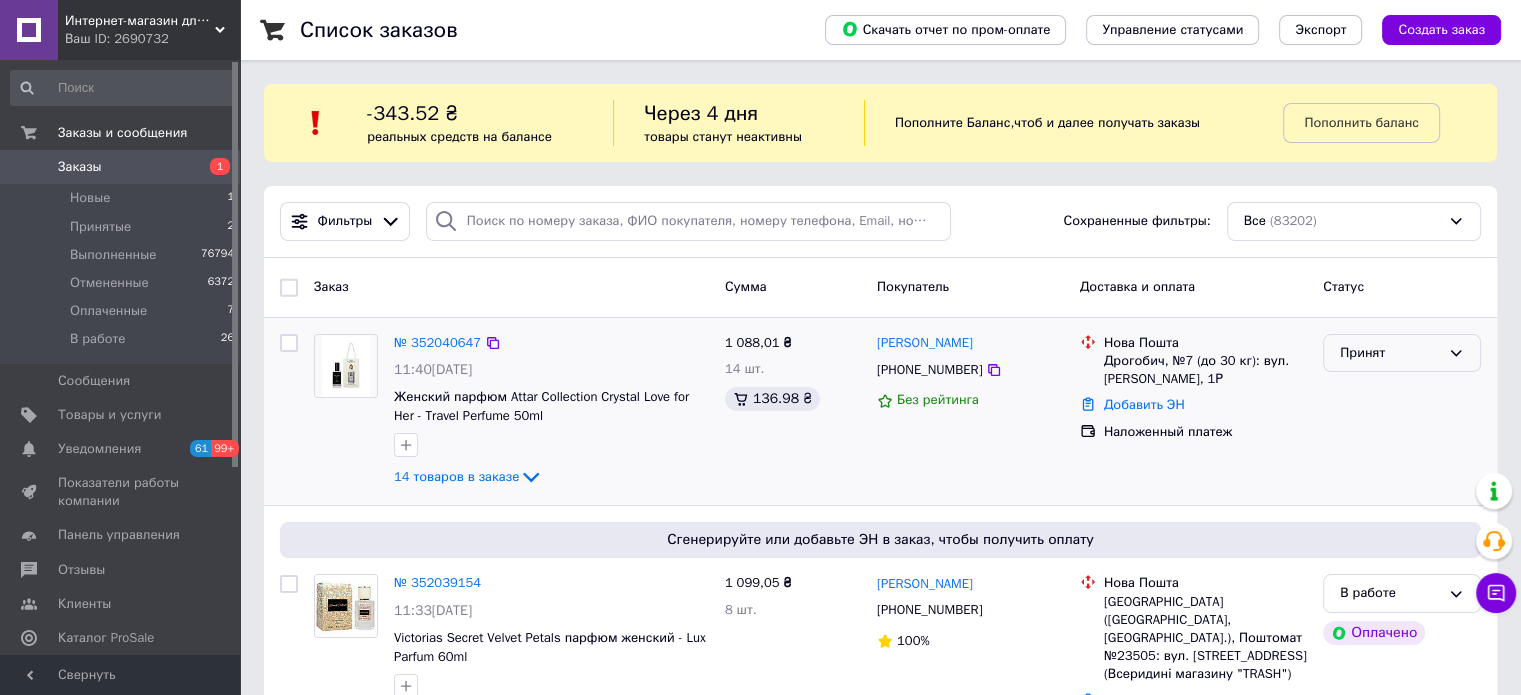 click on "Принят" at bounding box center [1390, 353] 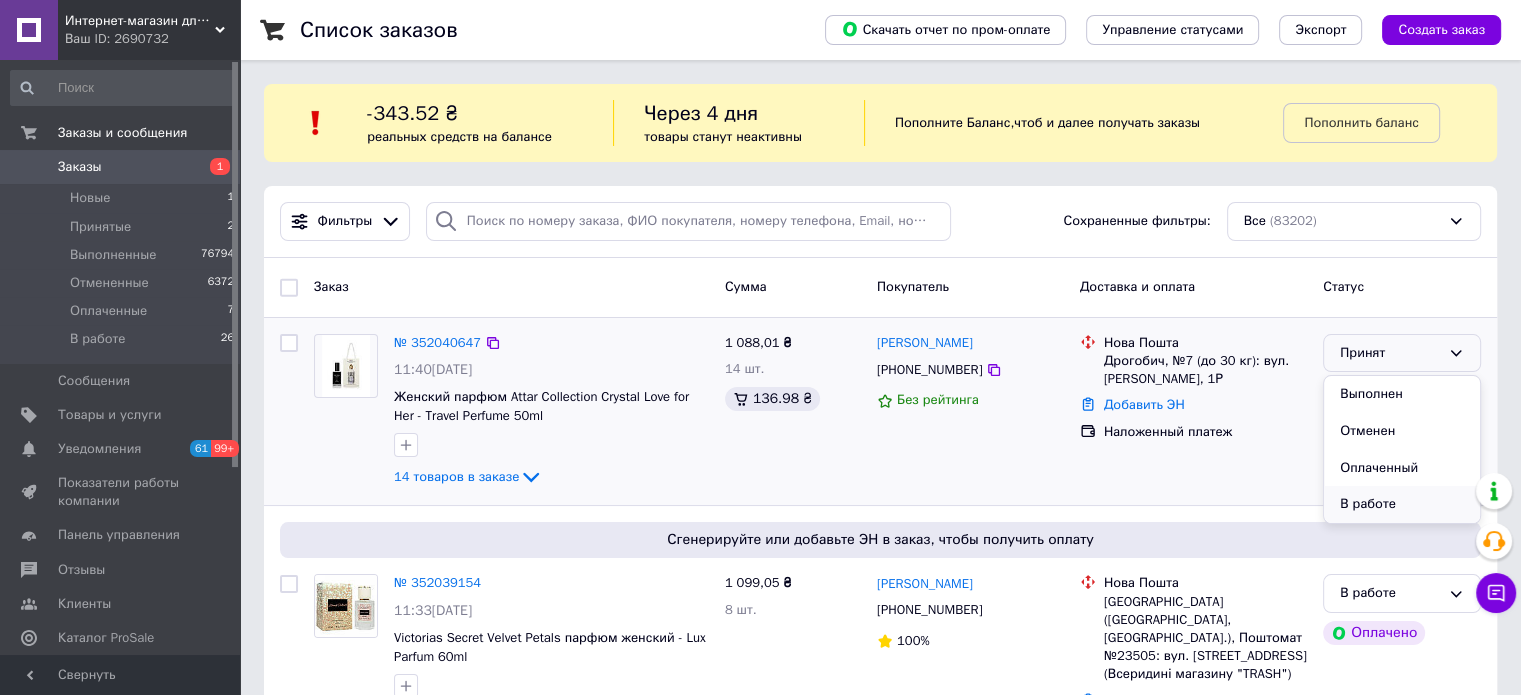 click on "В работе" at bounding box center (1402, 504) 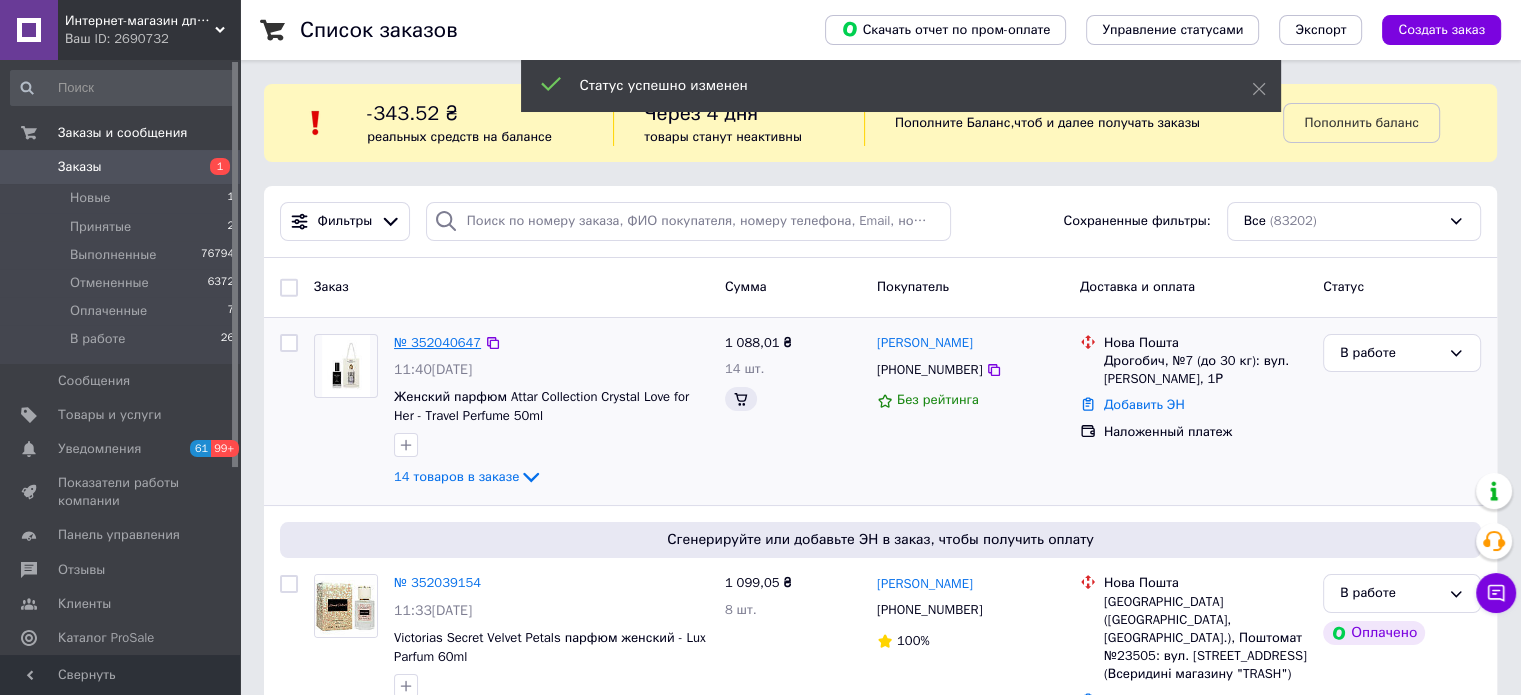 click on "№ 352040647" at bounding box center (437, 342) 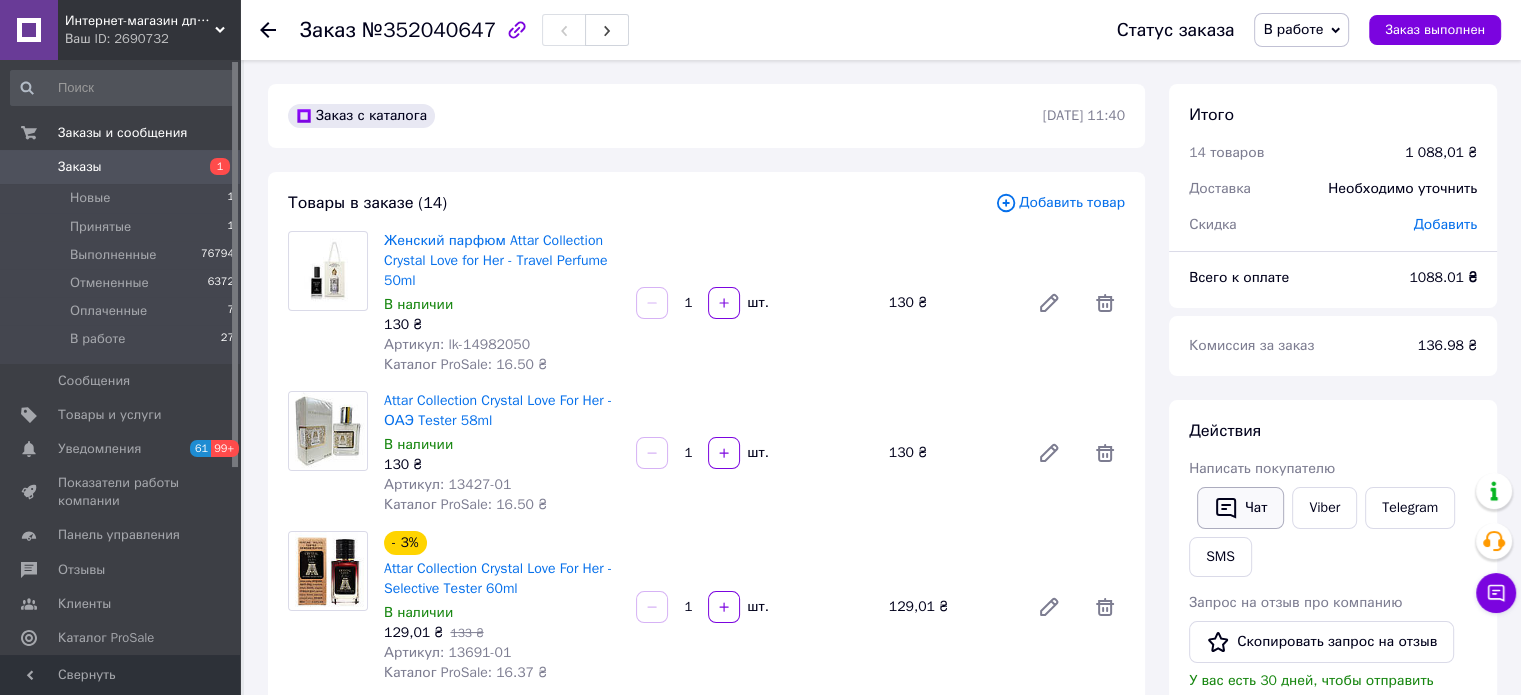 click on "Чат" at bounding box center (1240, 508) 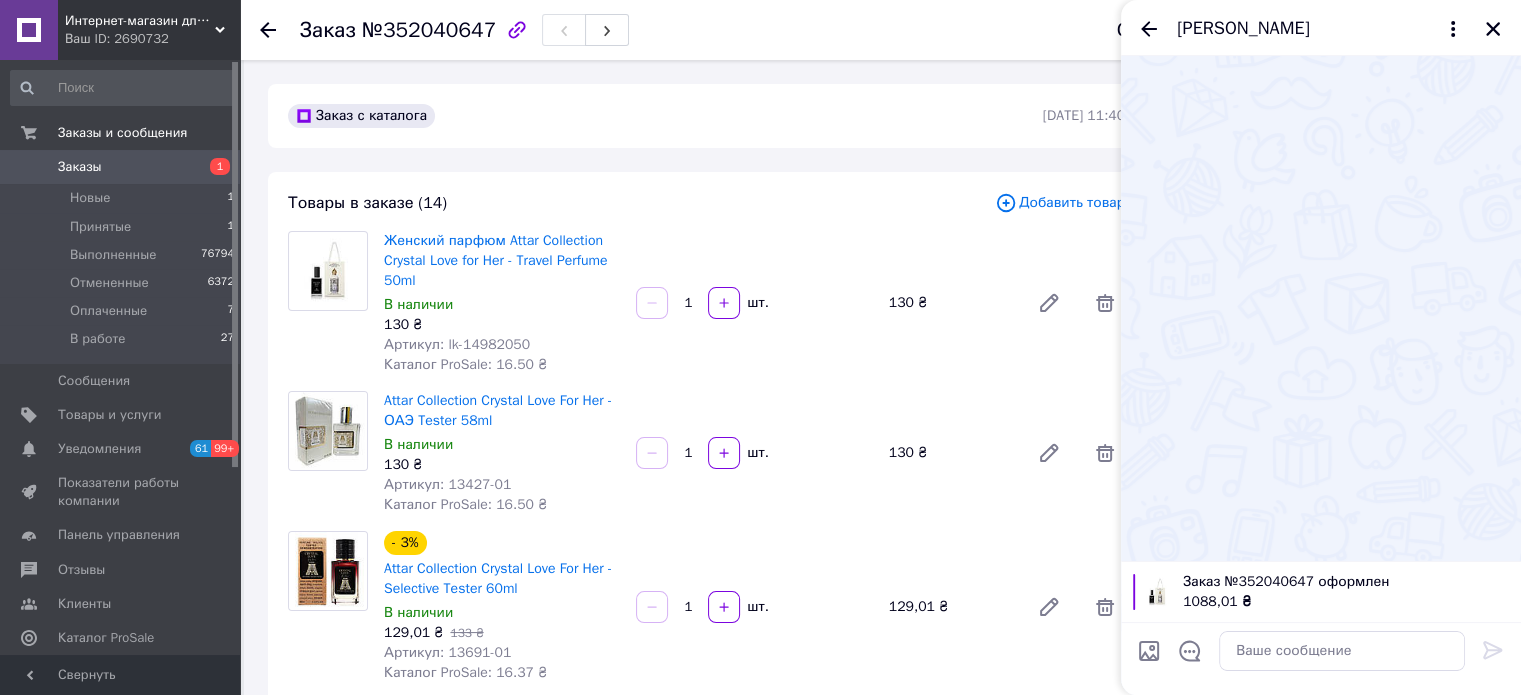 type 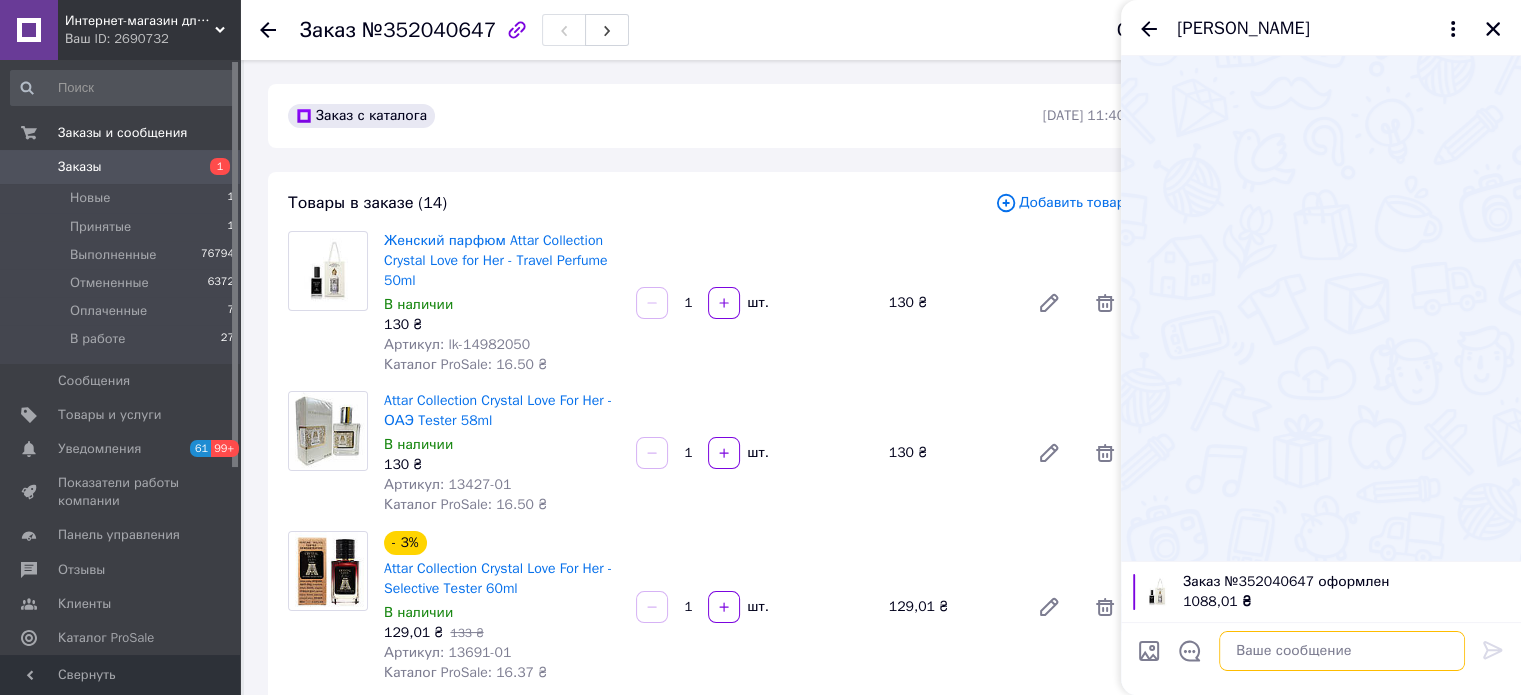 click at bounding box center (1342, 651) 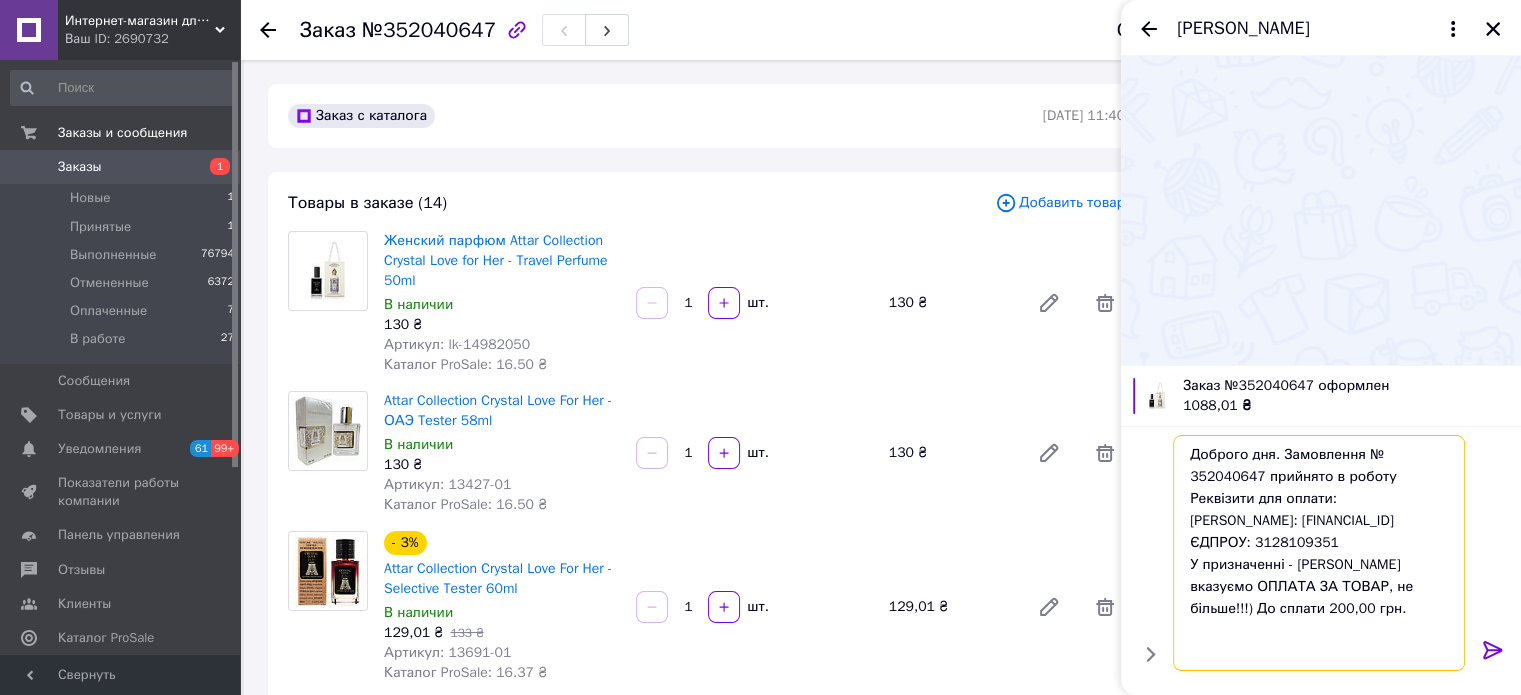 scroll, scrollTop: 24, scrollLeft: 0, axis: vertical 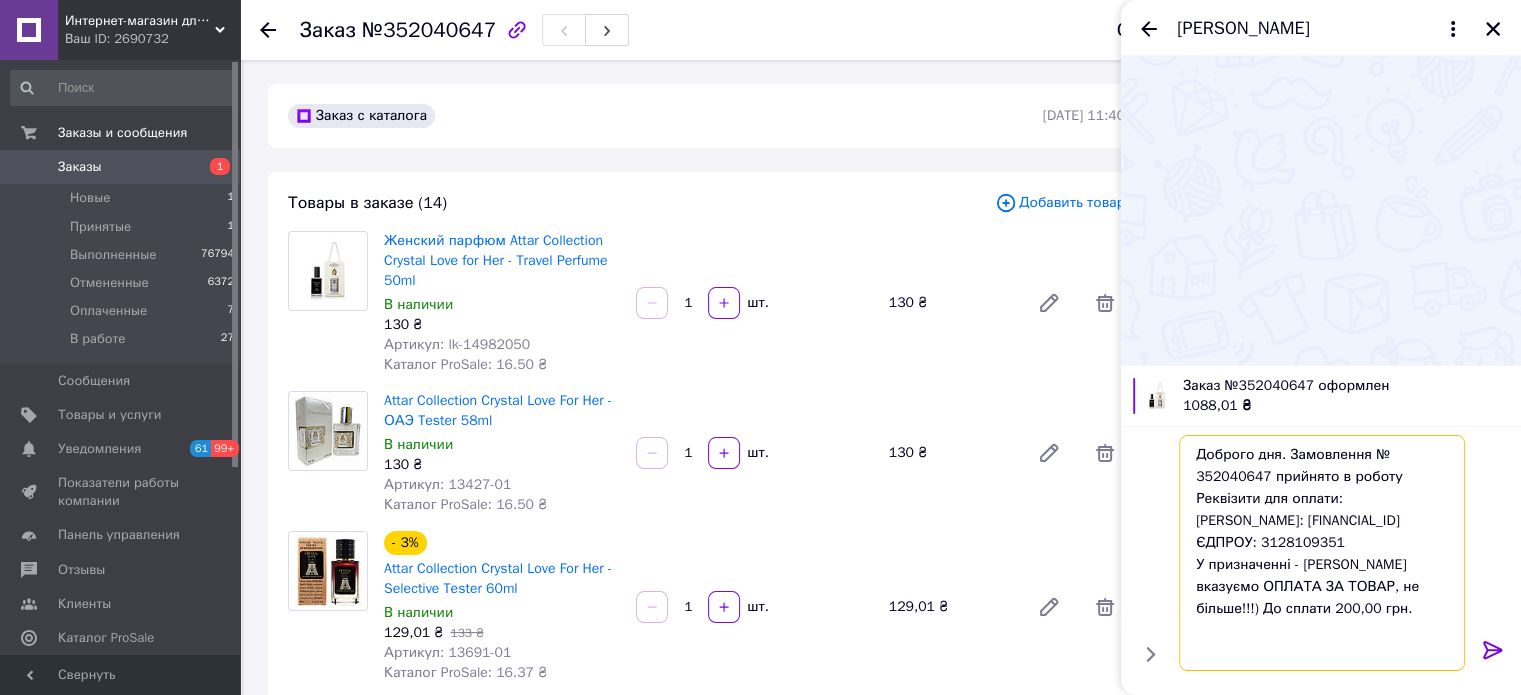 type on "Доброго дня. Замовлення № 352040647 прийнято в роботу
Реквізити для оплати:
[PERSON_NAME]: [FINANCIAL_ID]
ЄДПРОУ: 3128109351
У призначенні - [PERSON_NAME] вказуємо ОПЛАТА ЗА ТОВАР, не більше!!!) До сплати 200,00 грн." 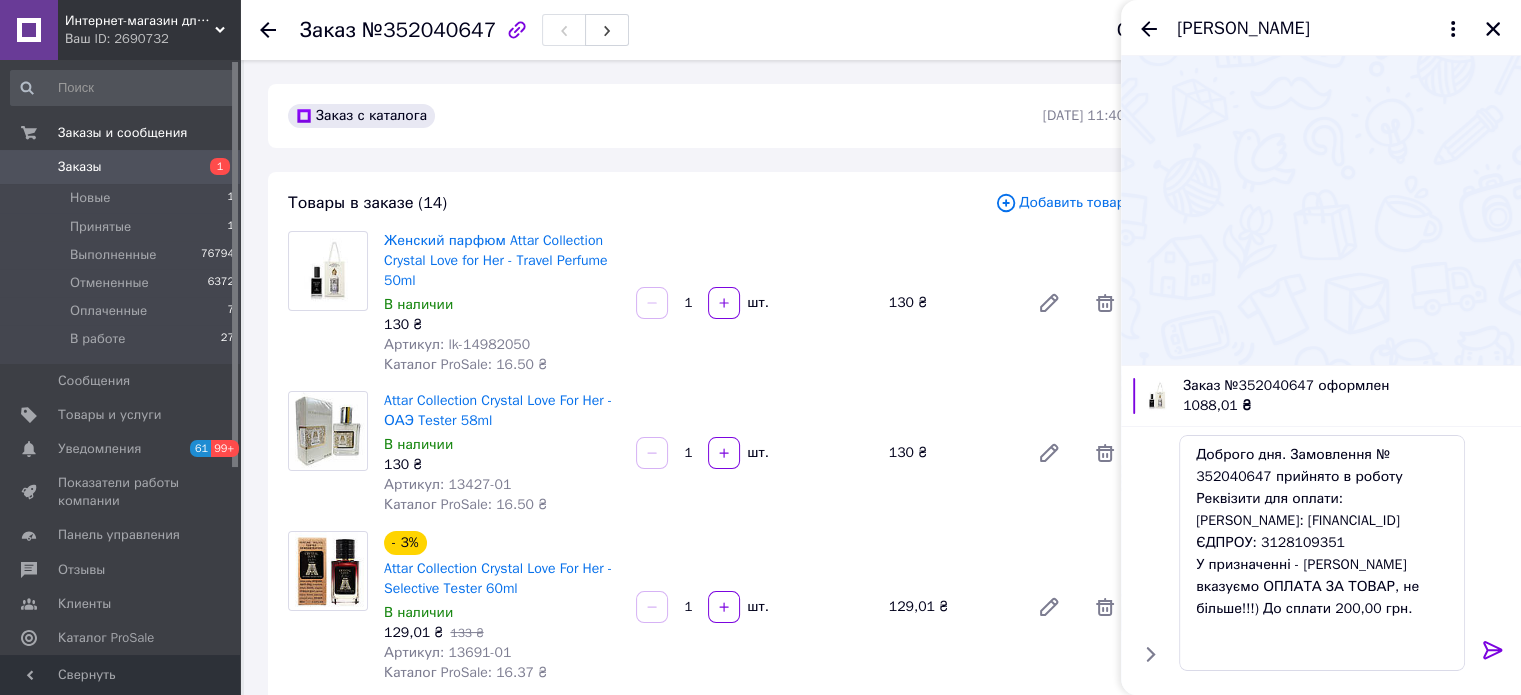click 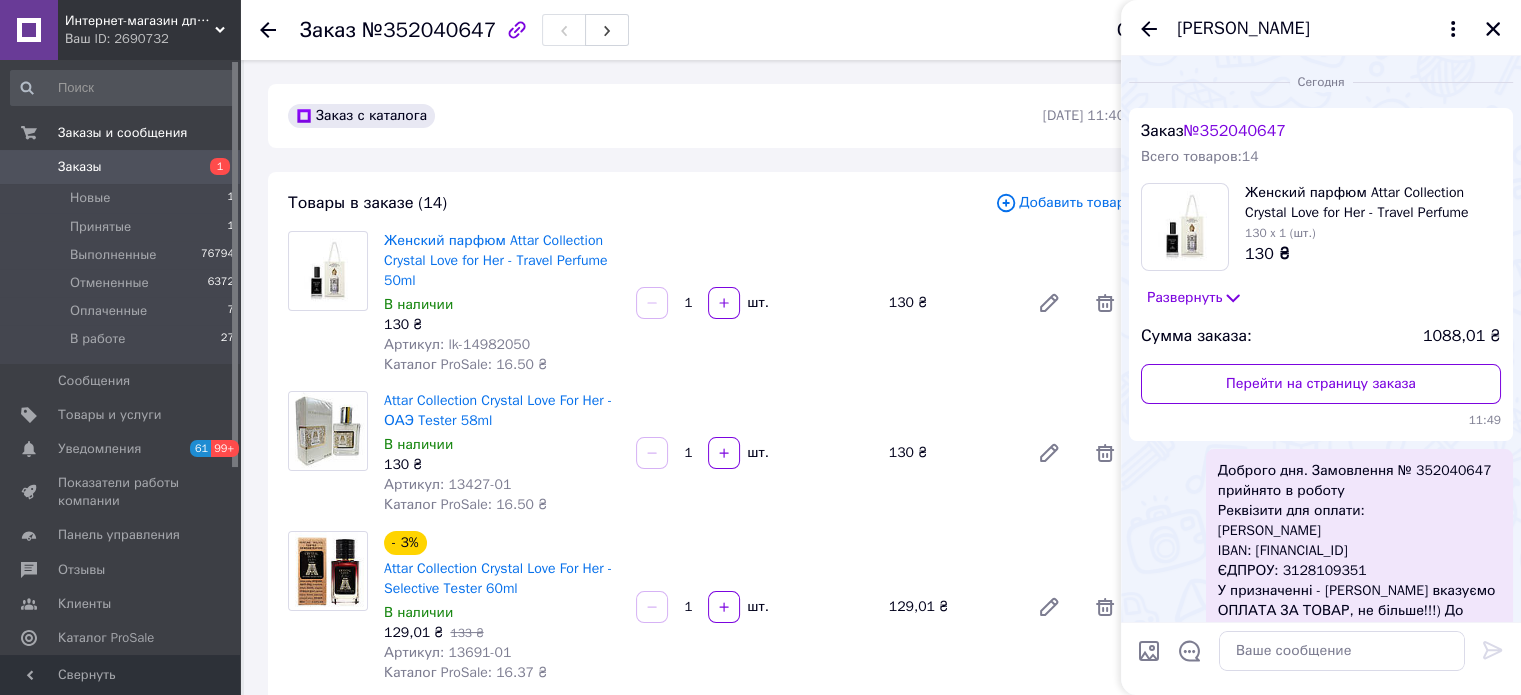 scroll, scrollTop: 0, scrollLeft: 0, axis: both 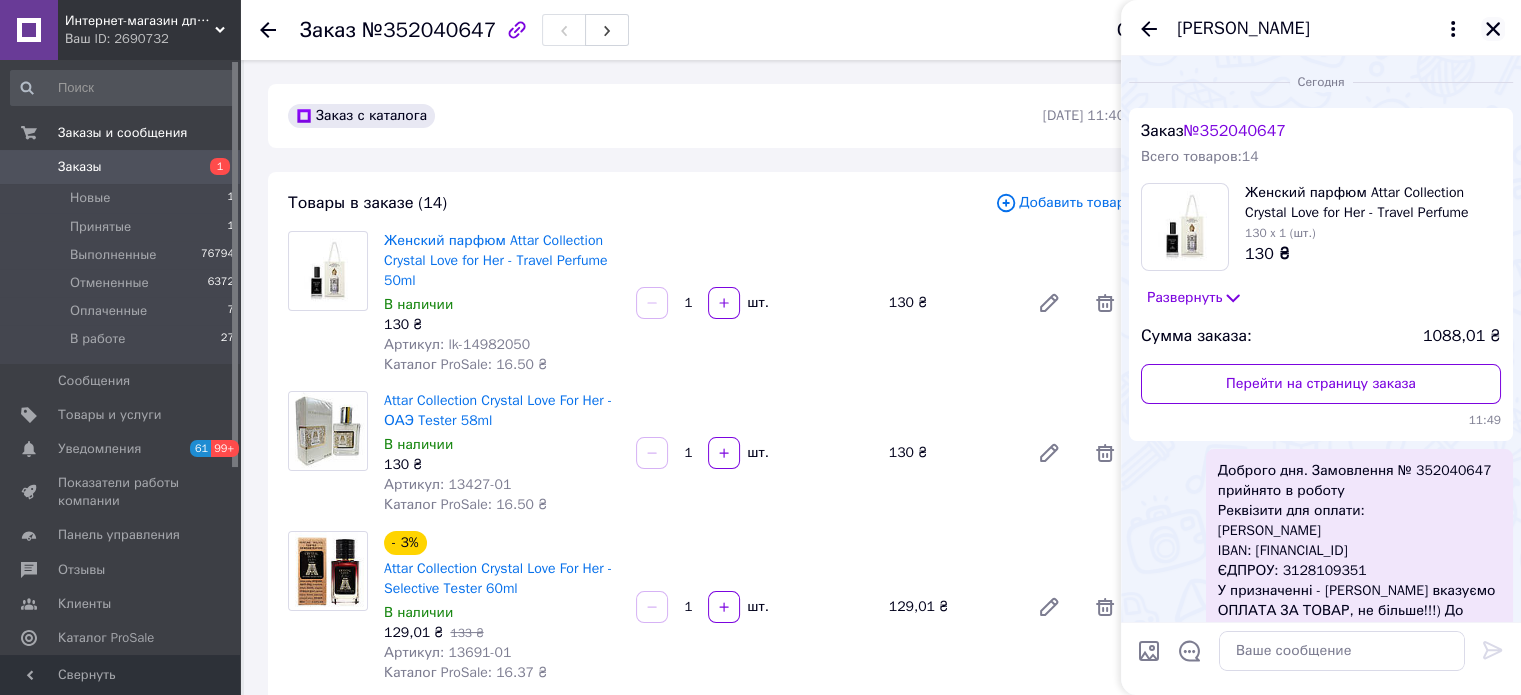 click 